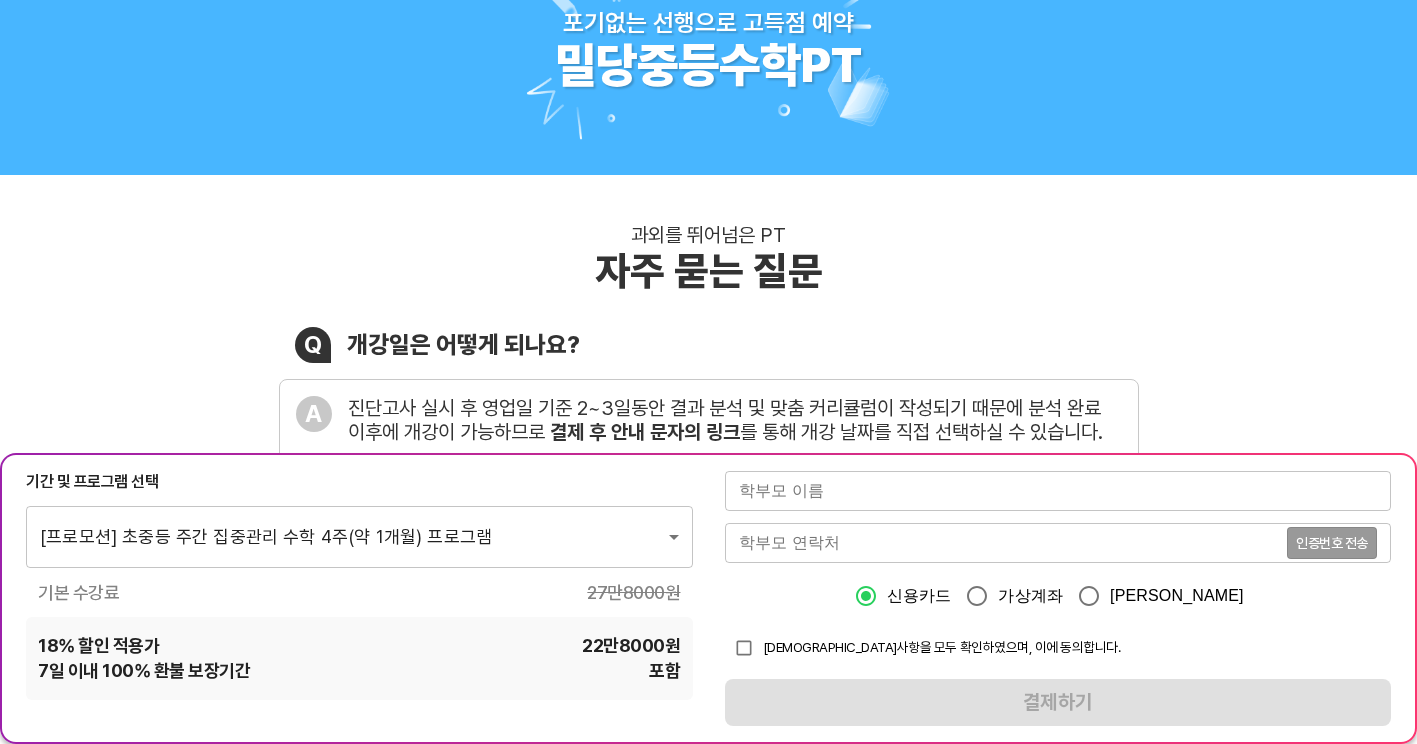 scroll, scrollTop: 400, scrollLeft: 0, axis: vertical 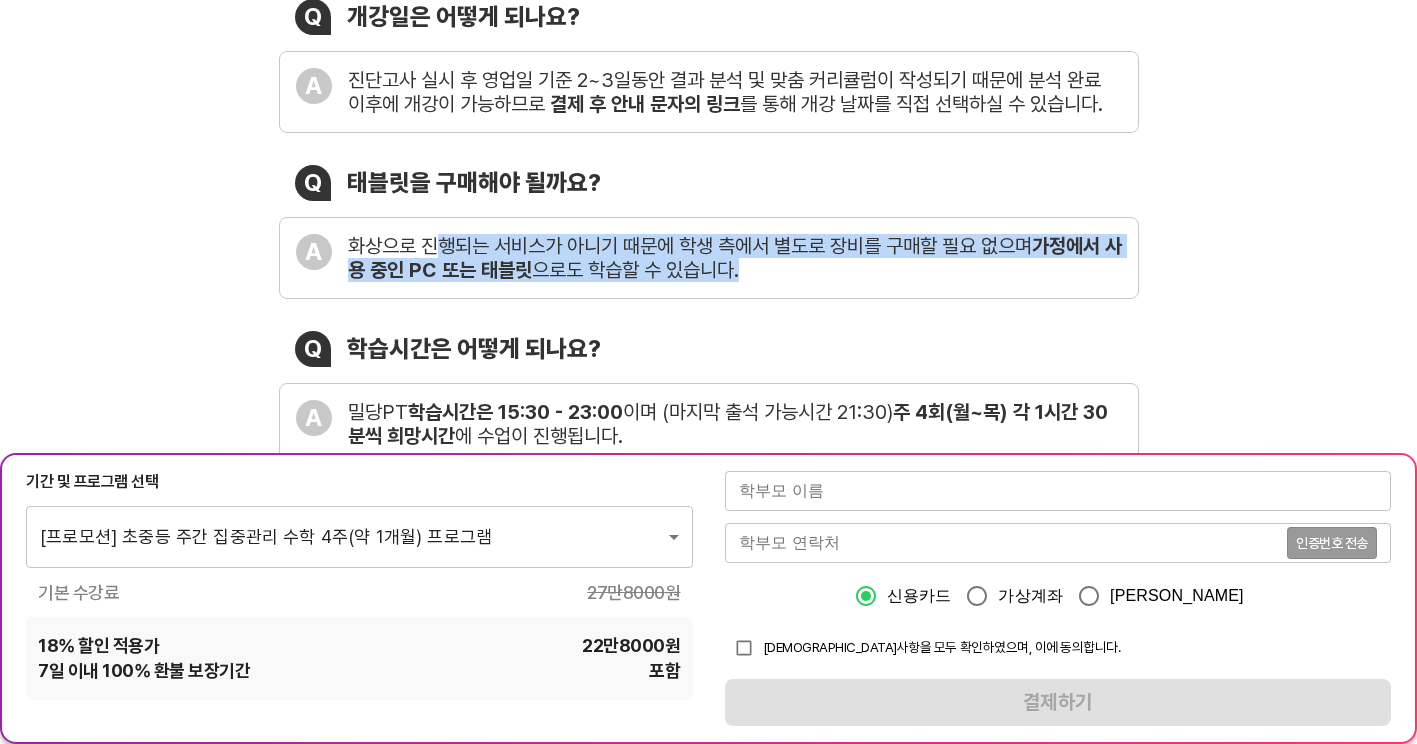 drag, startPoint x: 756, startPoint y: 243, endPoint x: 917, endPoint y: 260, distance: 161.89503 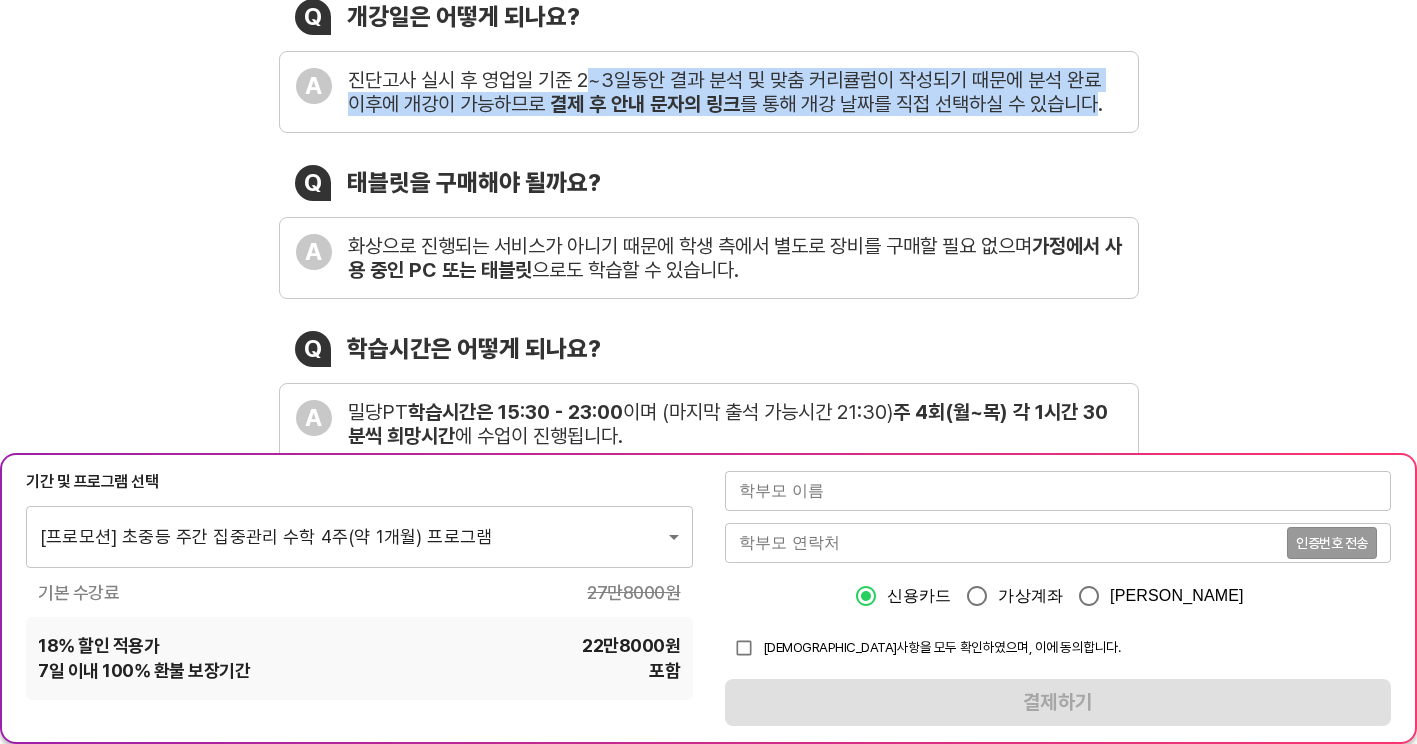drag, startPoint x: 596, startPoint y: 80, endPoint x: 1109, endPoint y: 102, distance: 513.4715 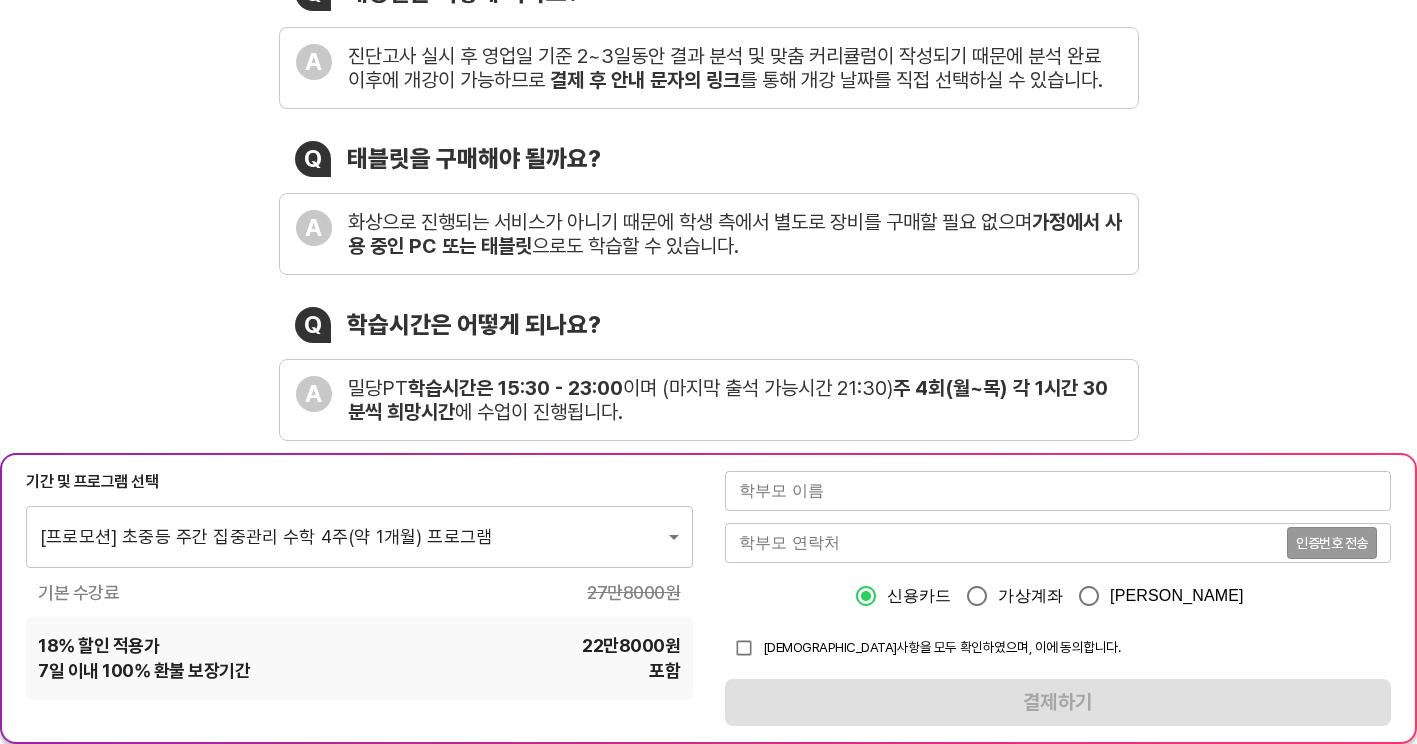 scroll, scrollTop: 500, scrollLeft: 0, axis: vertical 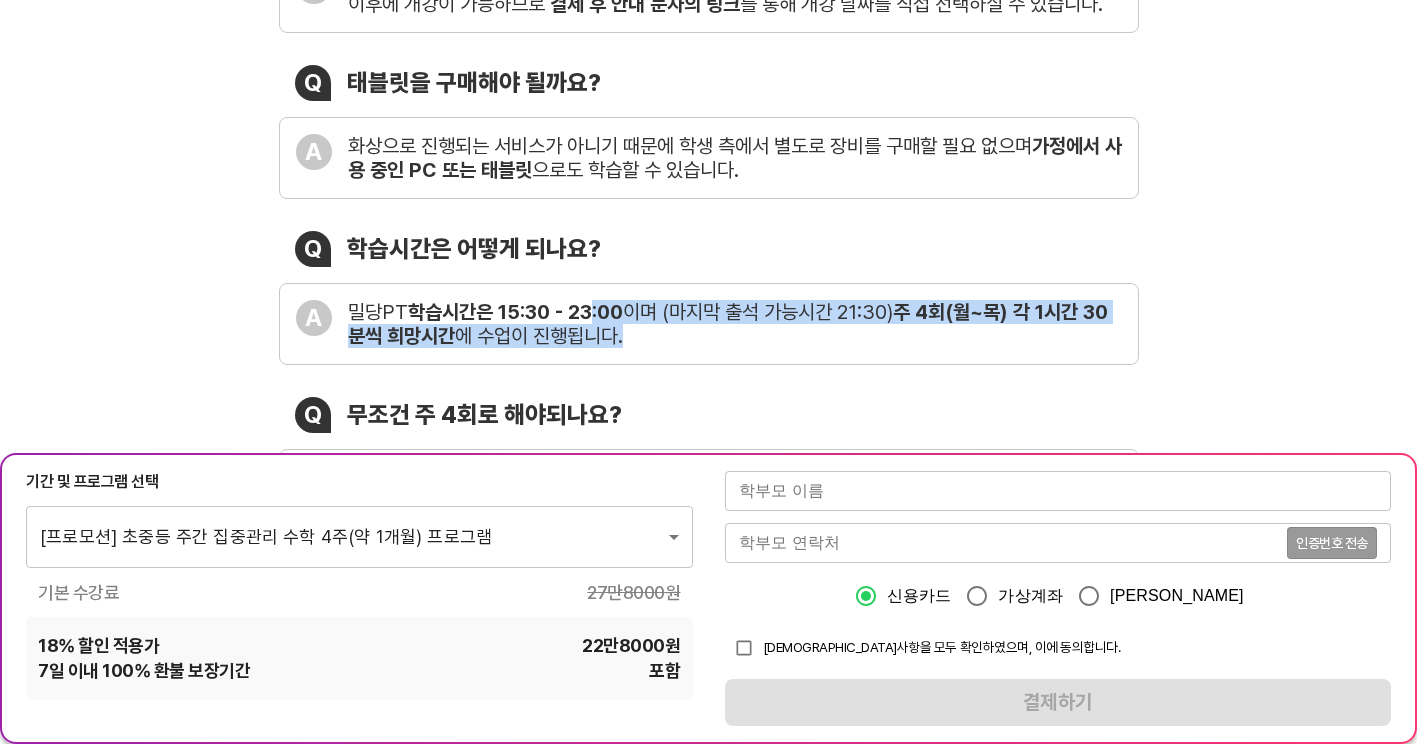 drag, startPoint x: 637, startPoint y: 310, endPoint x: 930, endPoint y: 342, distance: 294.74225 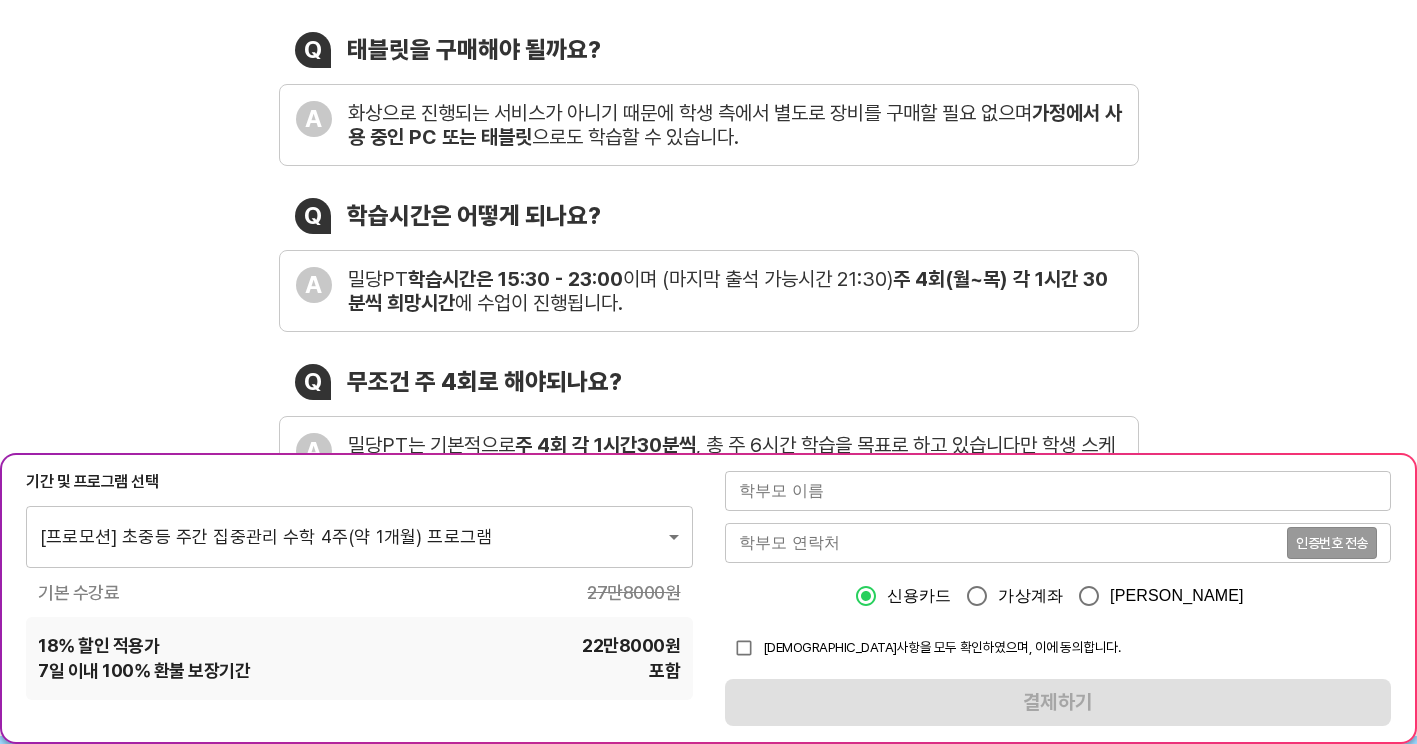 scroll, scrollTop: 800, scrollLeft: 0, axis: vertical 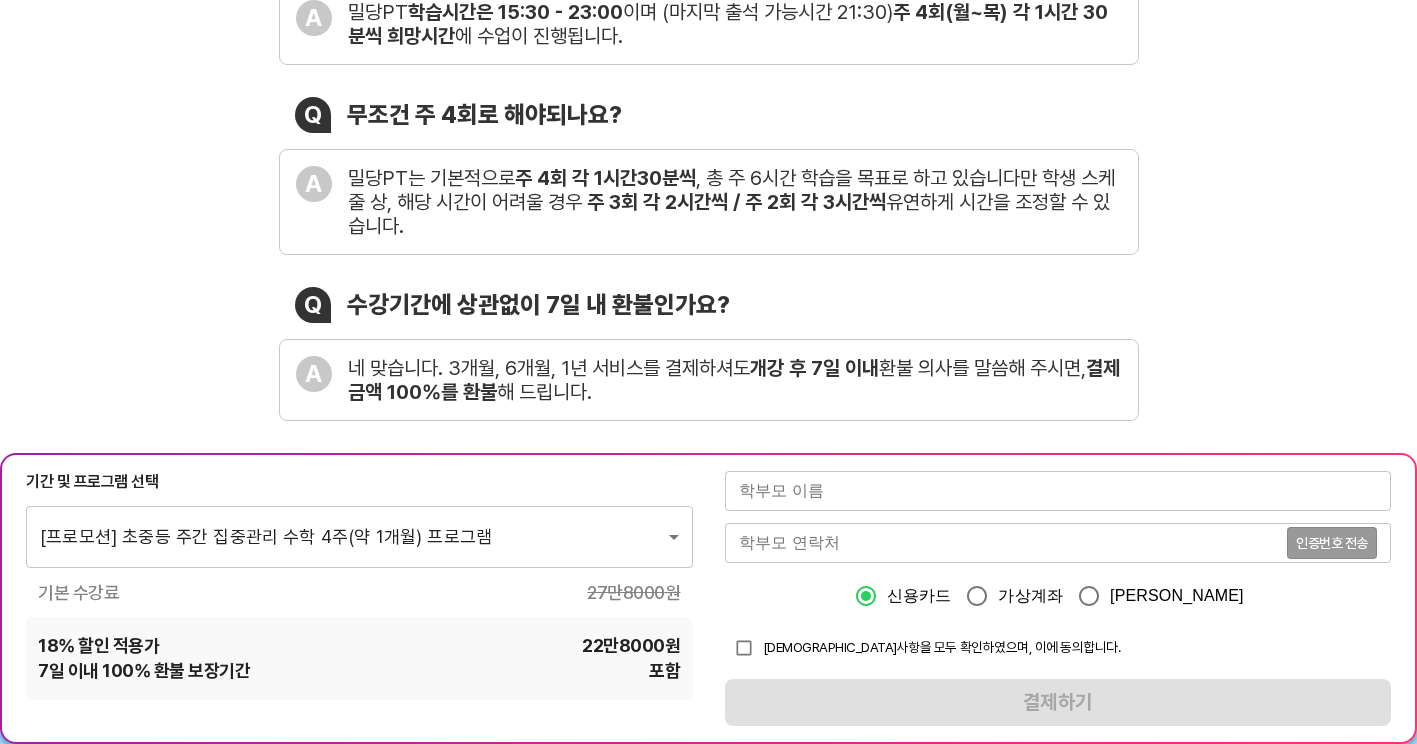 drag, startPoint x: 416, startPoint y: 176, endPoint x: 688, endPoint y: 227, distance: 276.73996 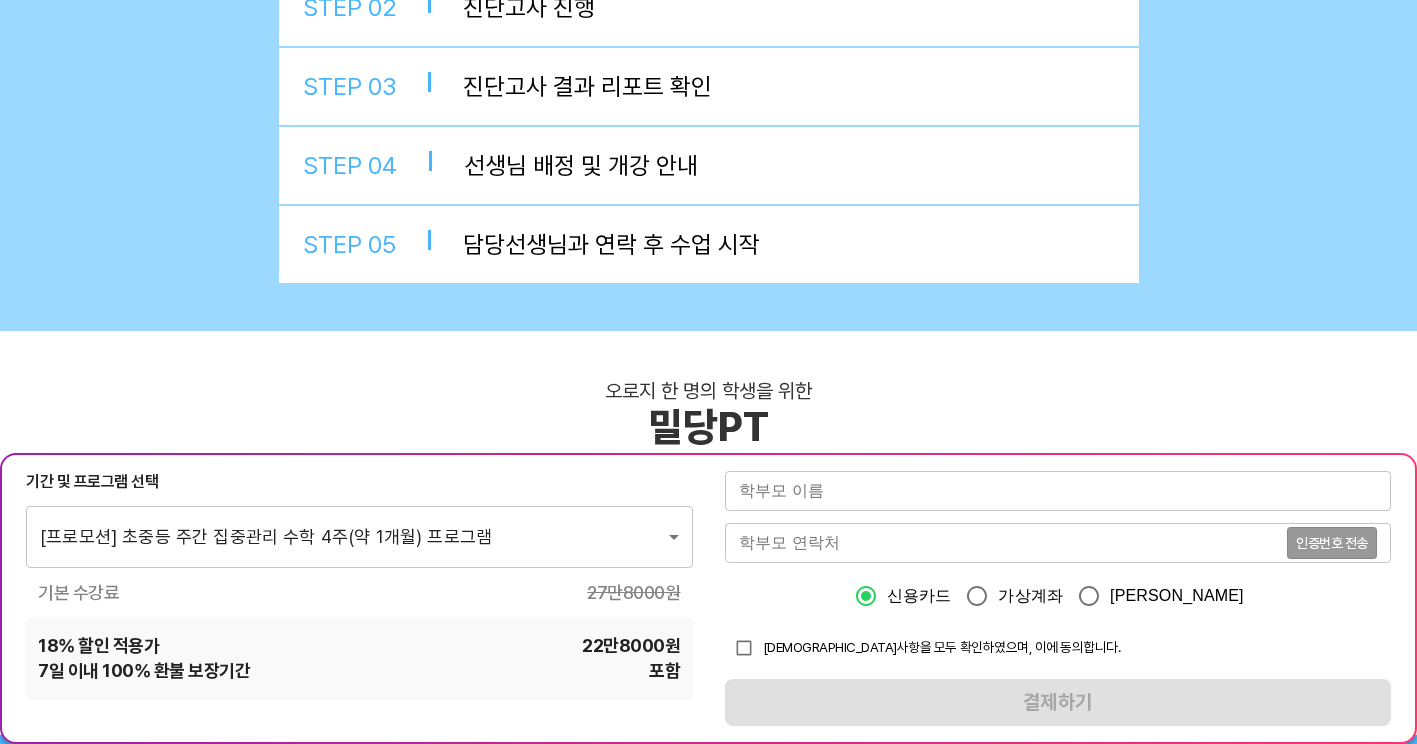 scroll, scrollTop: 1400, scrollLeft: 0, axis: vertical 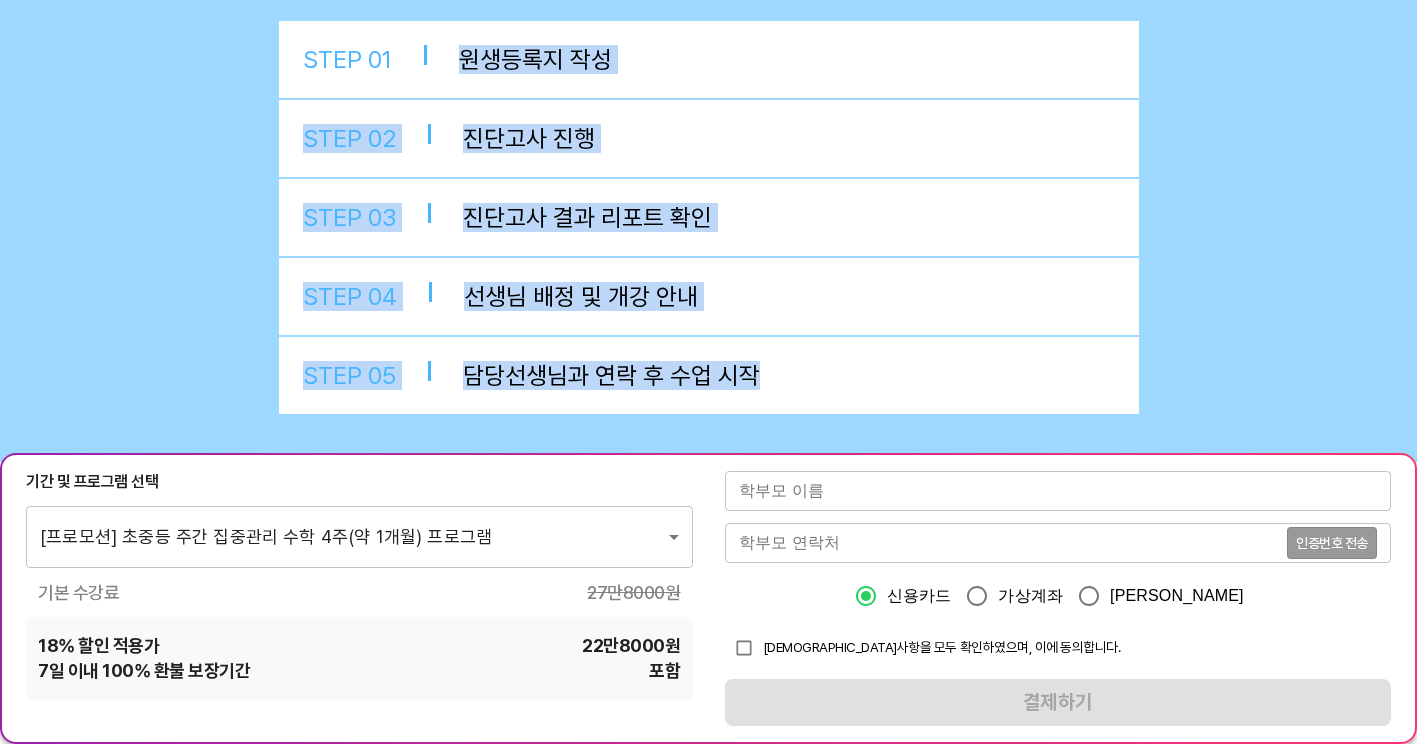 drag, startPoint x: 528, startPoint y: 81, endPoint x: 822, endPoint y: 383, distance: 421.4736 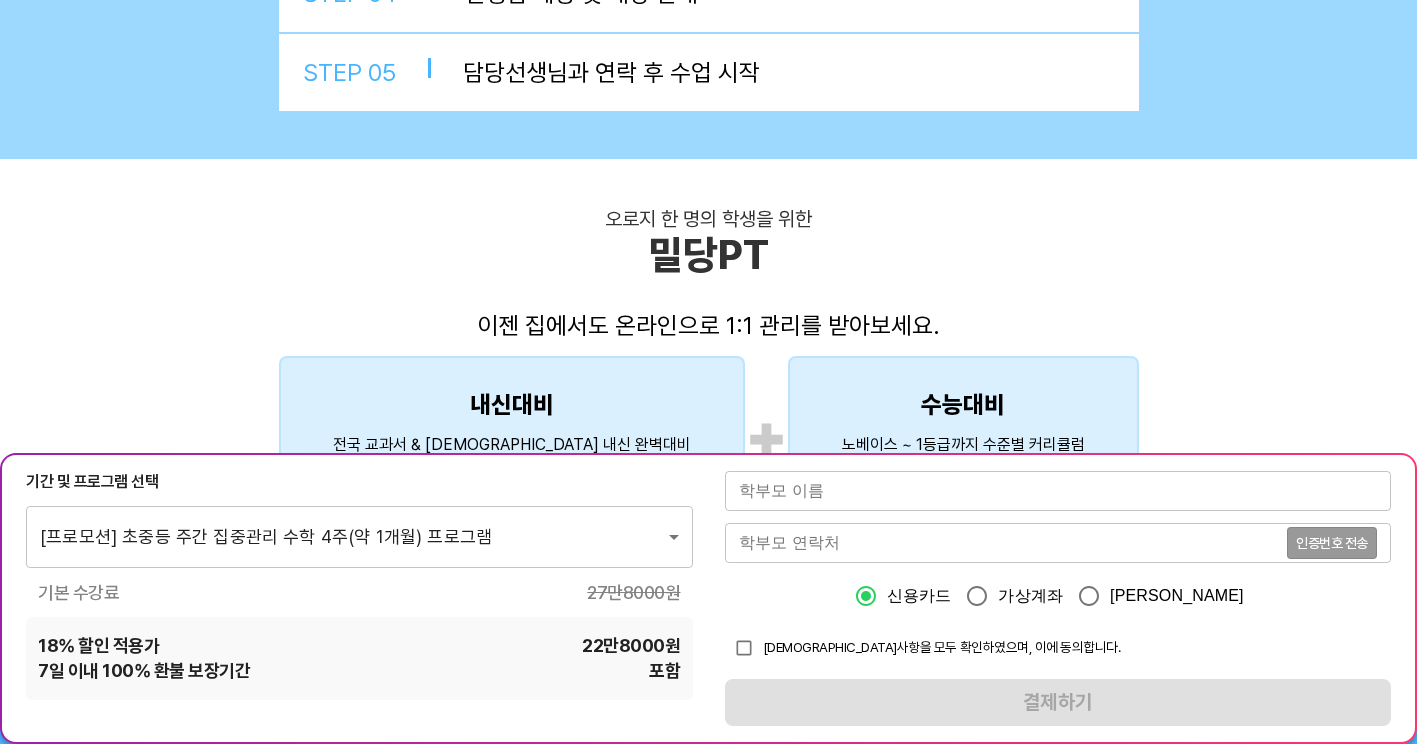 scroll, scrollTop: 1800, scrollLeft: 0, axis: vertical 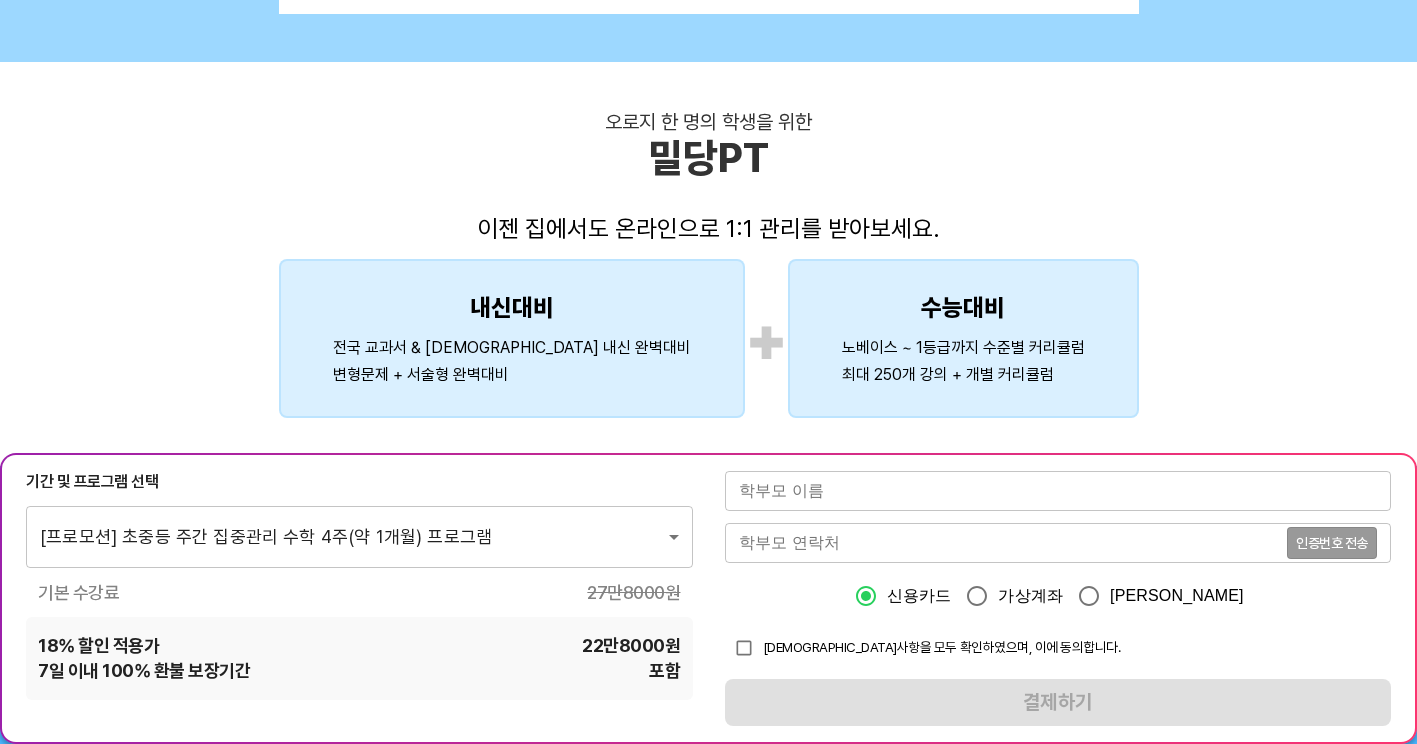 click on "포기없는 선행으로 고득점 예약 밀당중등수학PT 과외를 뛰어넘은 PT 자주 묻는 질문 Q 개강일은 어떻게 되나요? A 진단고사 실시 후 영업일 기준 2~3일동안 결과 분석 및 맞춤 커리큘럼이 작성되기 때문에 분석 완료 이후에 개강이 가능하므로   결제 후 안내 문자의 링크 를 통해 개강 날짜를 직접 선택하실 수 있습니다. Q 태블릿을 구매해야 될까요? A 화상으로 진행되는 서비스가 아니기 때문에 학생 측에서 별도로 장비를 구매할 필요 없으며  가정에서 사용 중인 PC 또는 태블릿 으로도 학습할 수 있습니다. Q 학습시간은 어떻게 되나요? A 밀당PT  학습시간은 15:30 - 23:00 이며 (마지막 출석 가능시간 21:30)  주 4회(월~목) 각 1시간 30분씩 희망시간 에 수업이 진행됩니다. Q 무조건 주 4회로 해야되나요? A 밀당PT는 기본적으로  주 4회 각 1시간30분씩   Q A 개강 후 7일 이내 STEP 0 1 2 3 4" at bounding box center [708, 538] 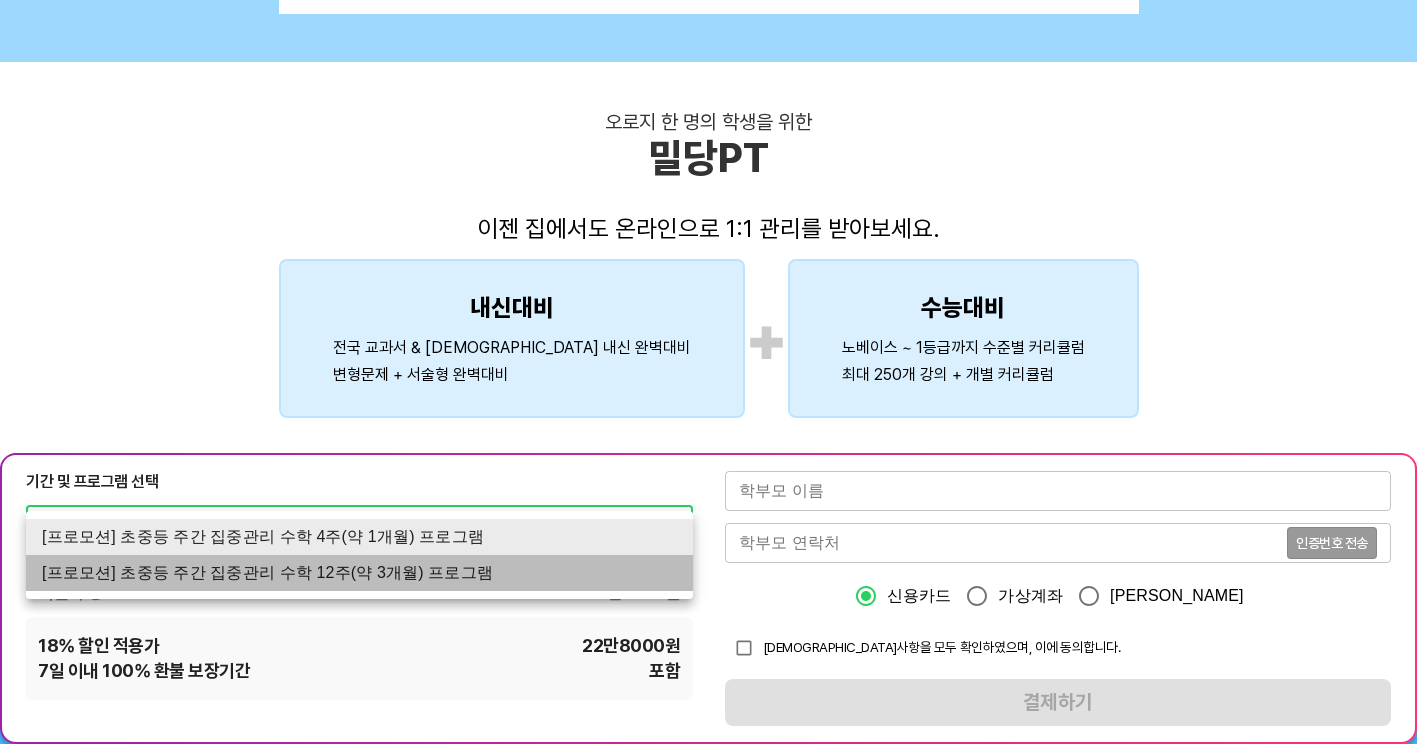 click on "[프로모션] 초중등 주간 집중관리 수학 12주(약 3개월) 프로그램" at bounding box center (359, 573) 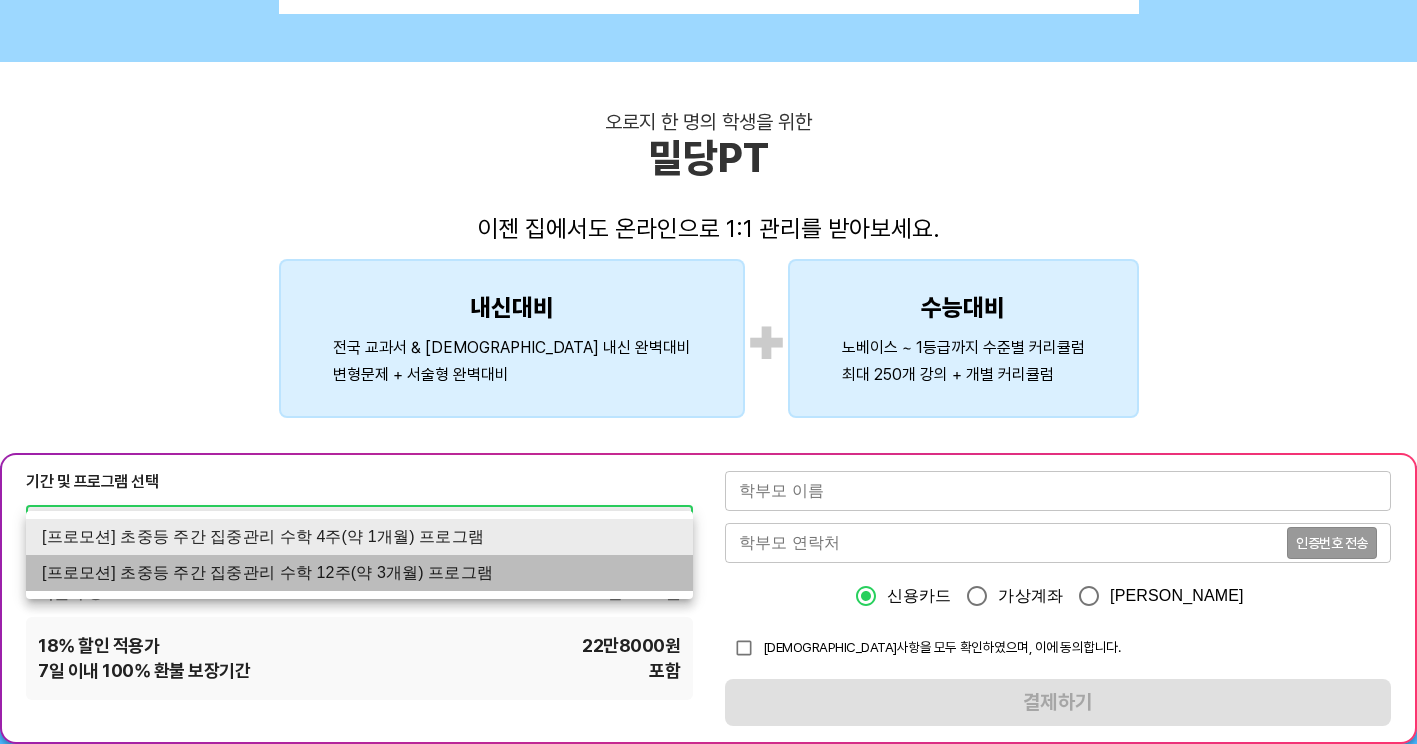type on "1521" 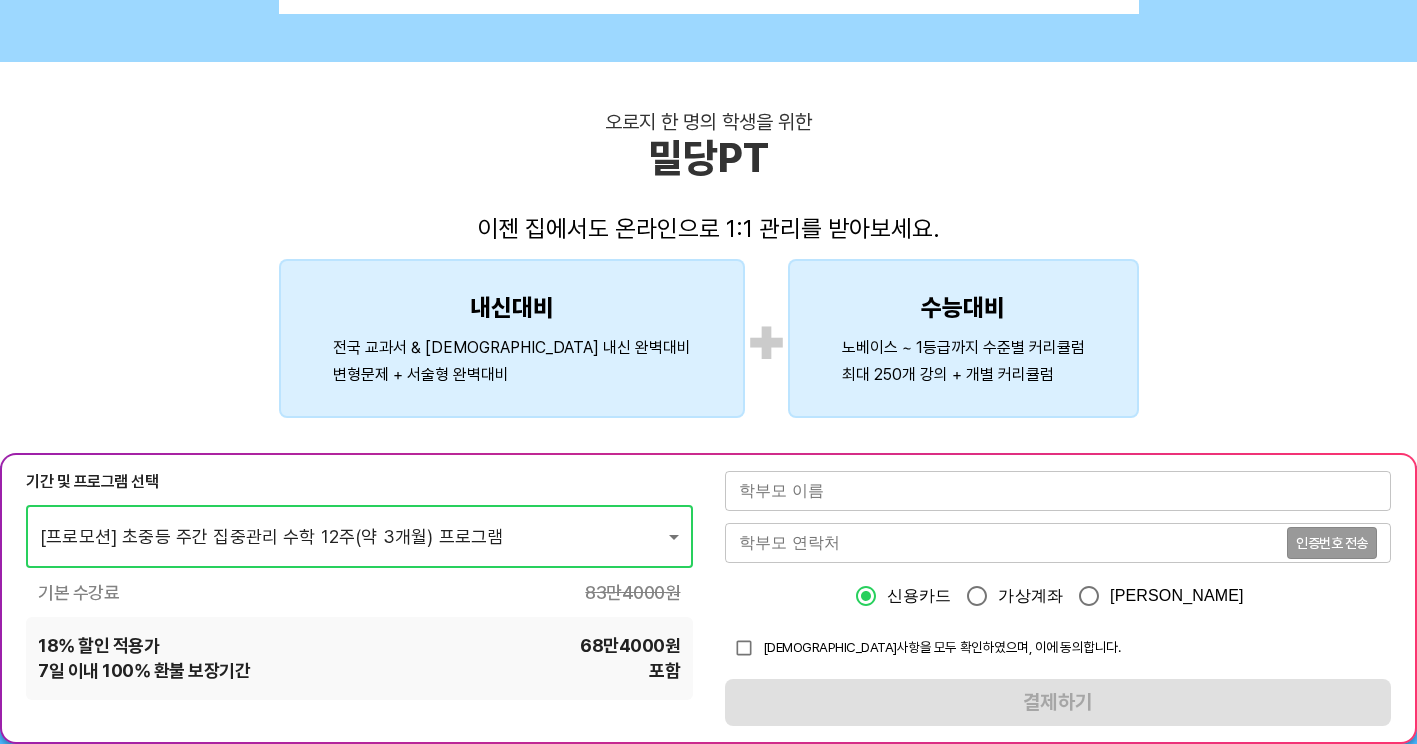 click on "기간 및 프로그램 선택" at bounding box center (359, 482) 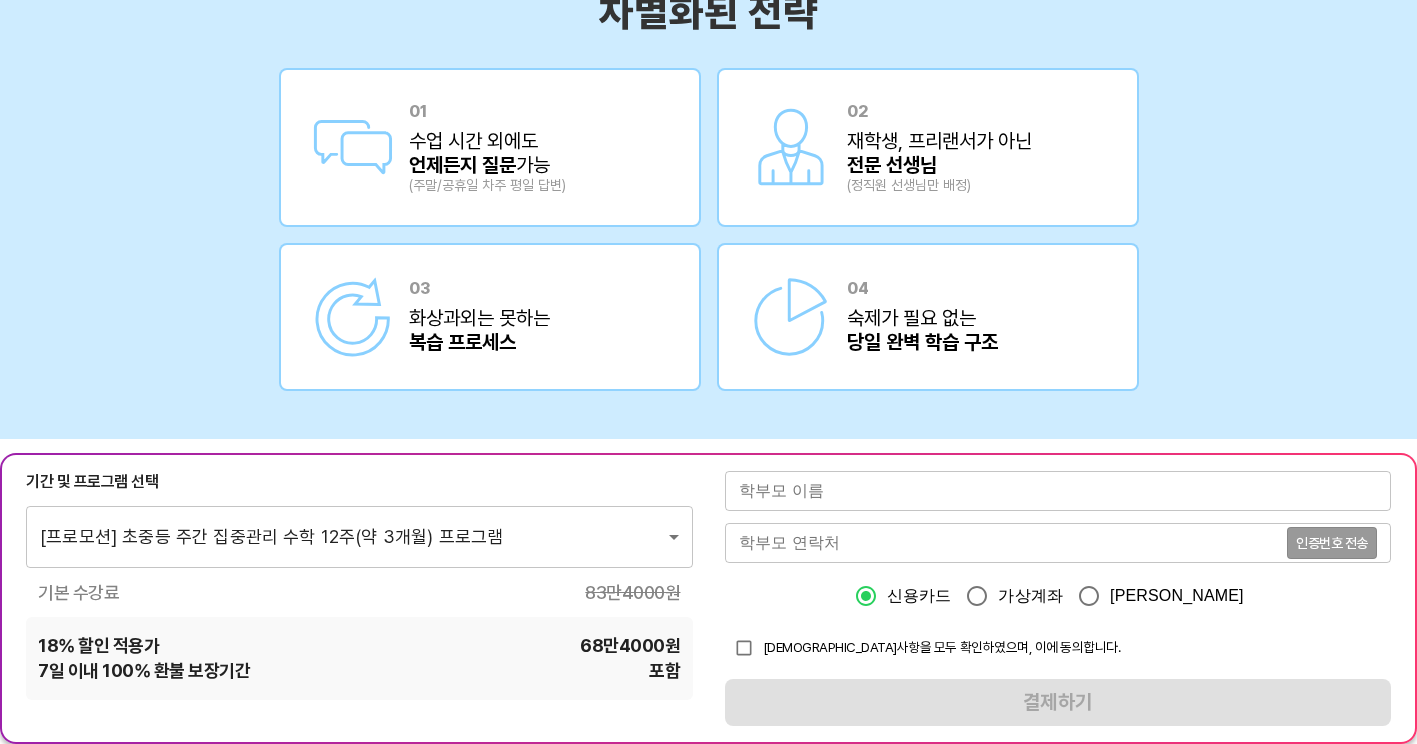 scroll, scrollTop: 3133, scrollLeft: 0, axis: vertical 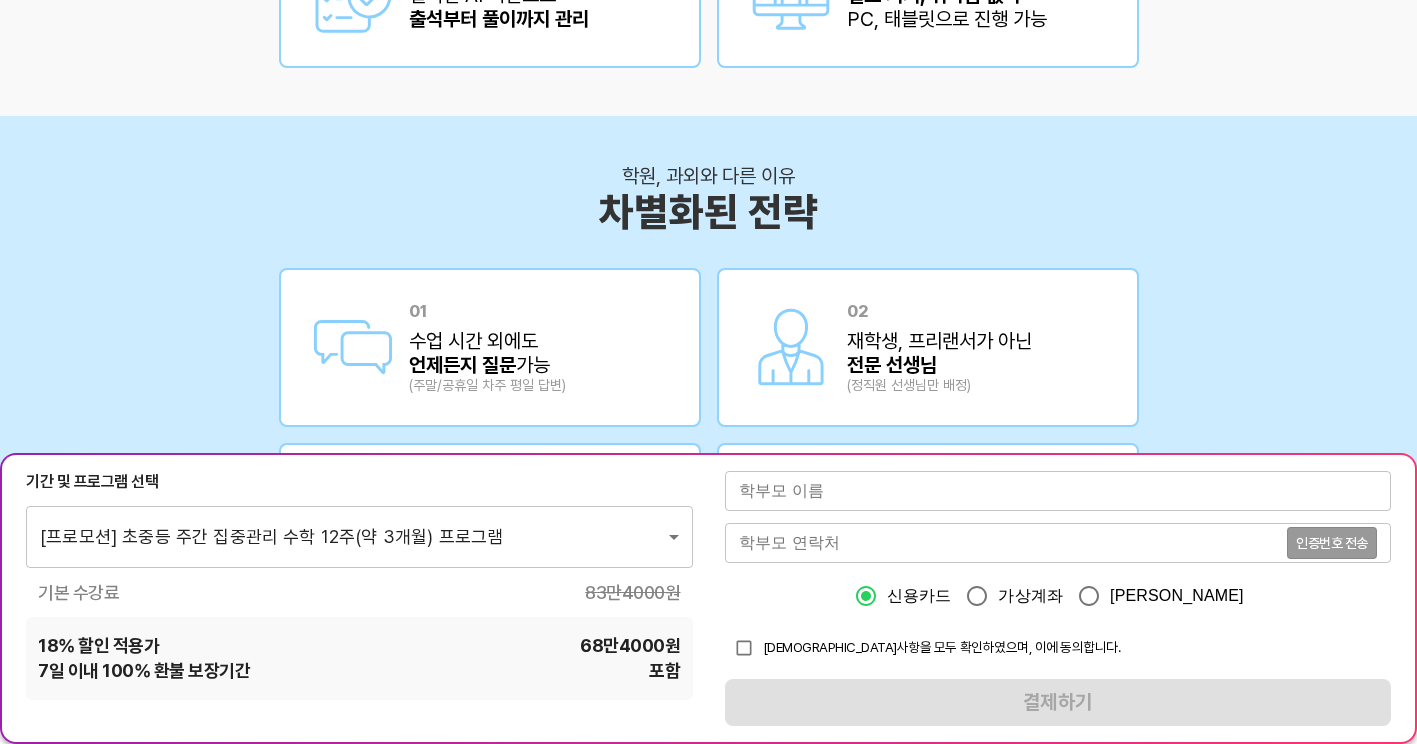 click at bounding box center (1058, 491) 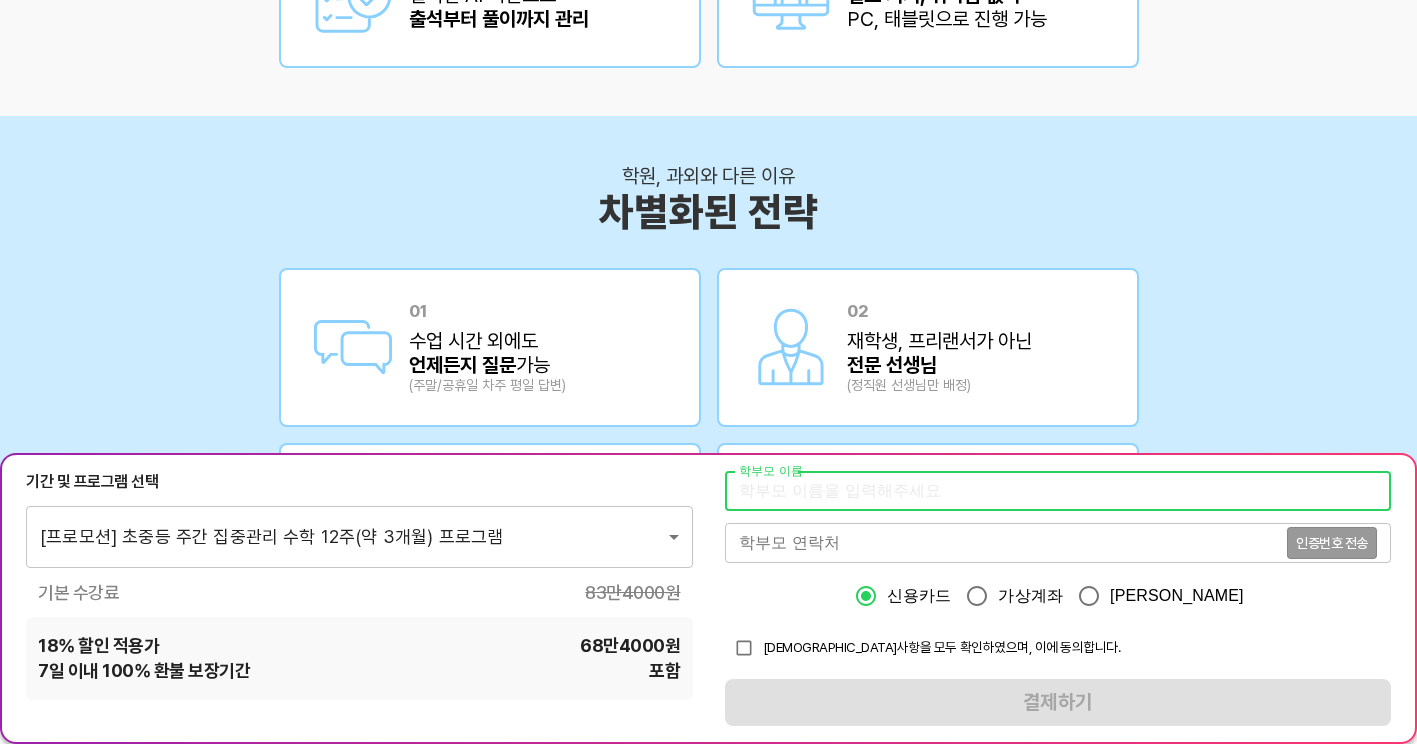 type on "[PERSON_NAME]" 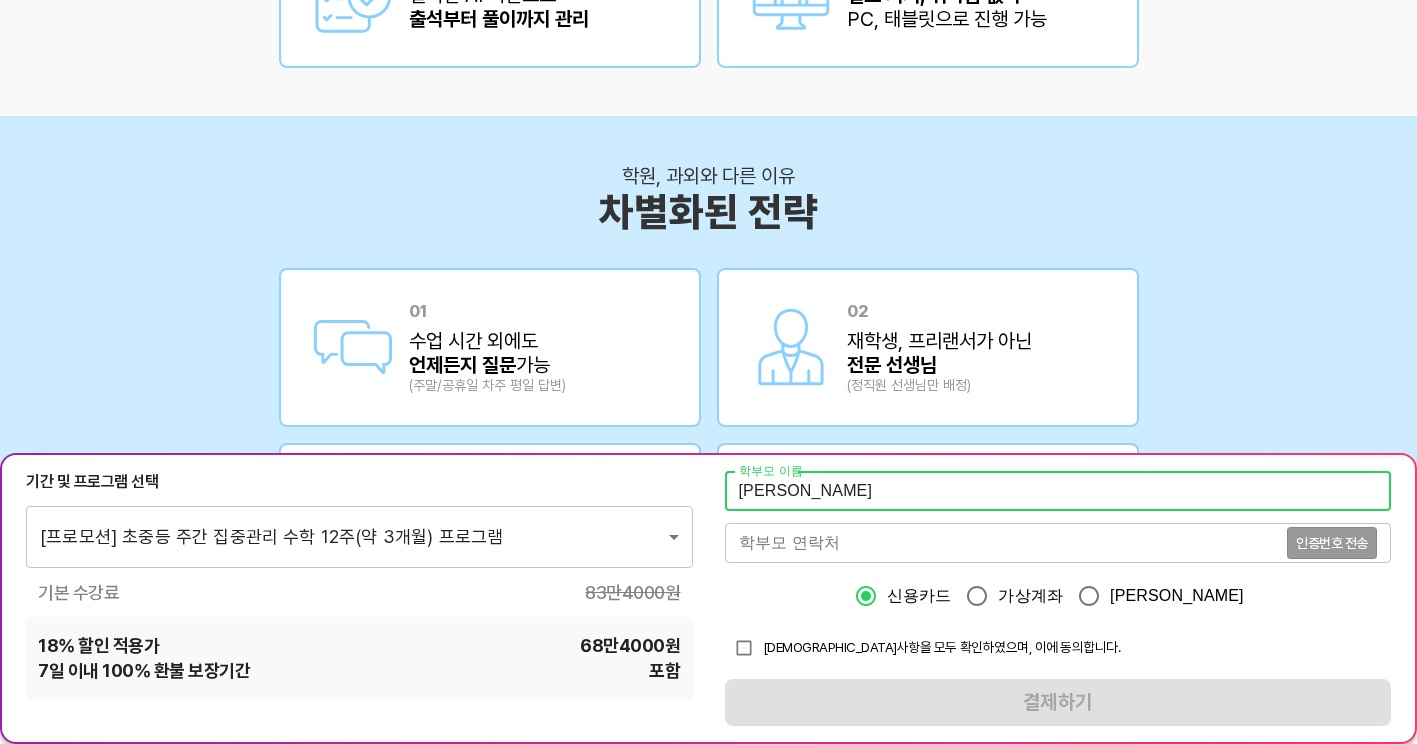 click at bounding box center [1006, 543] 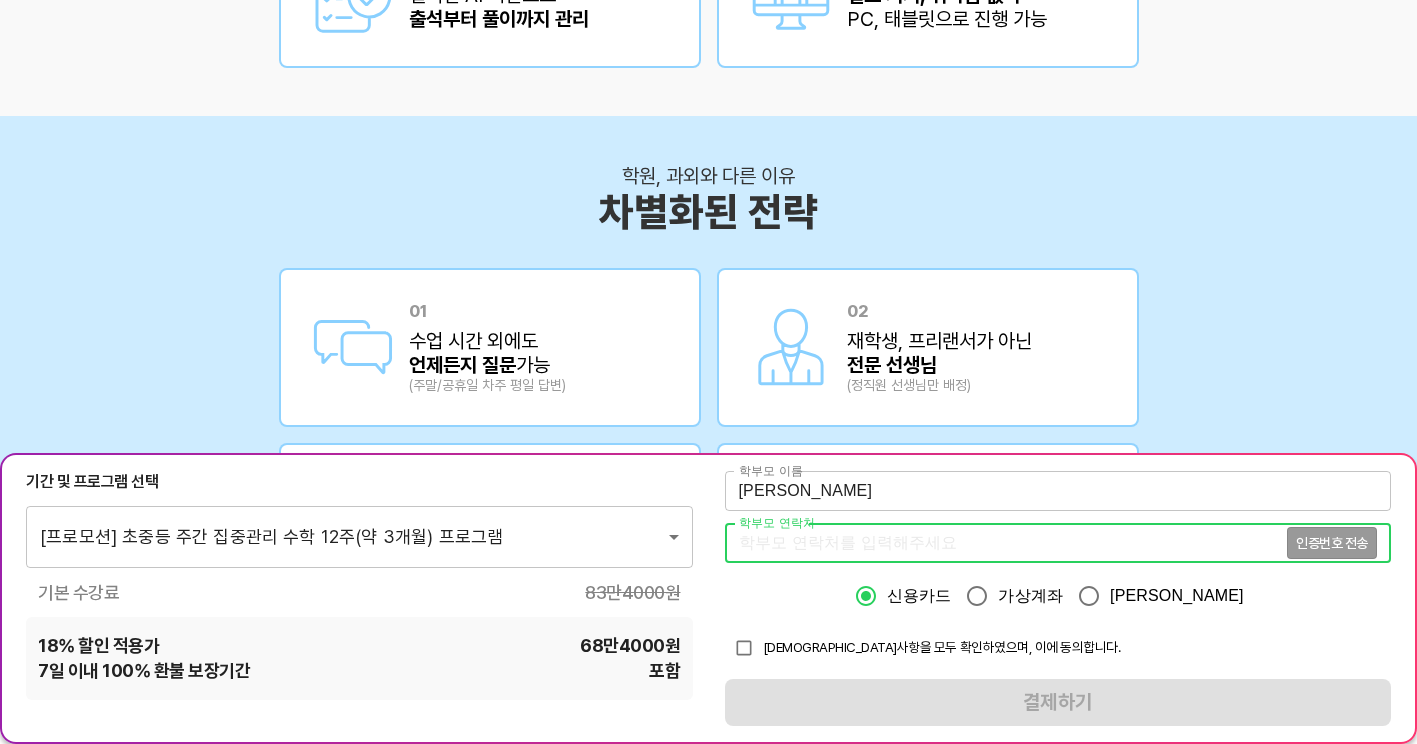 type on "010-9470-2208" 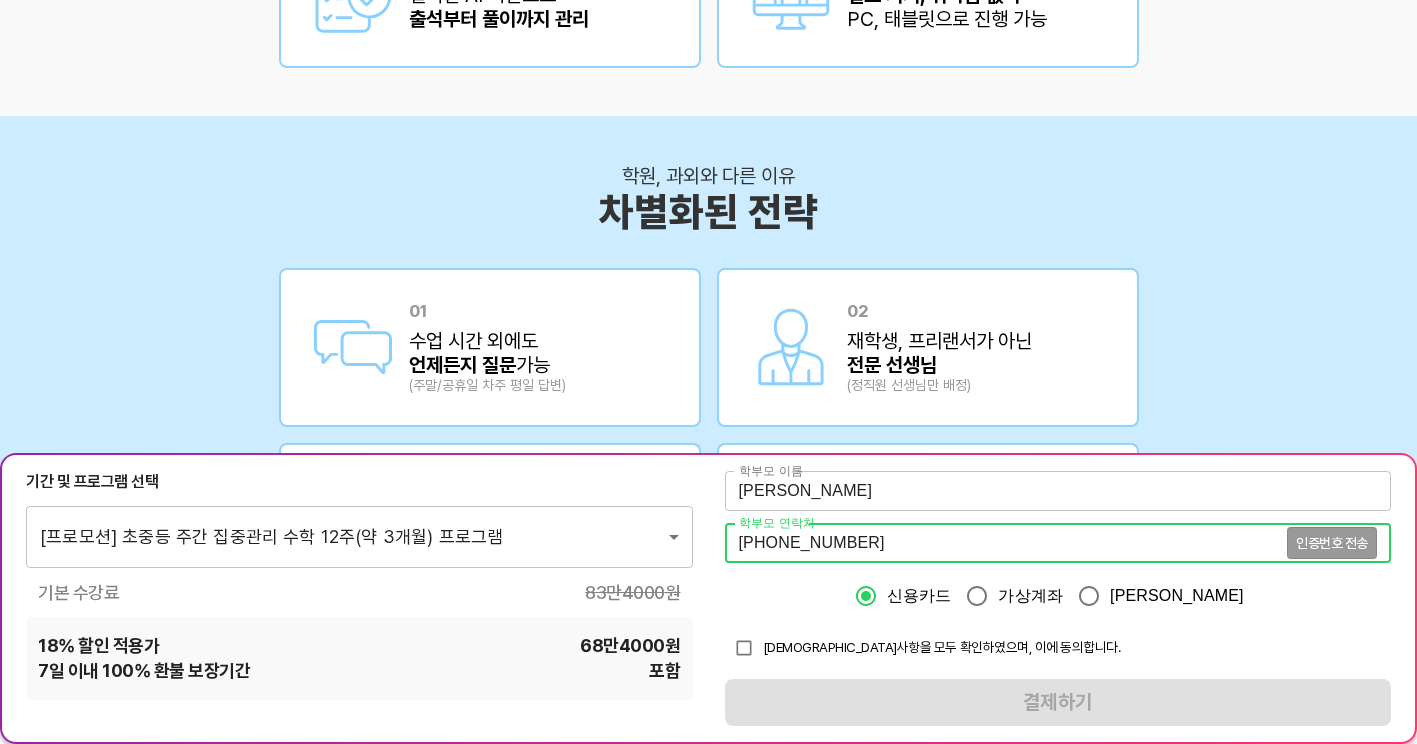 click on "기간 및 프로그램 선택 [프로모션] 초중등 주간 집중관리 수학 12주(약 3개월) 프로그램 1521 ​ 기본 수강료 83만4000 원 18 % 할인 적용가 68만4000 원 7 일 이내 100% 환불 보장기간 포함 학부모 이름 김기현 학부모 이름 학부모 연락처 010-9470-2208 인증번호 전송 학부모 연락처 신용카드 가상계좌 카카오페이 유의사항을 모두 확인하였으며, 이에 동의합니다. 결제하기" at bounding box center (708, 598) 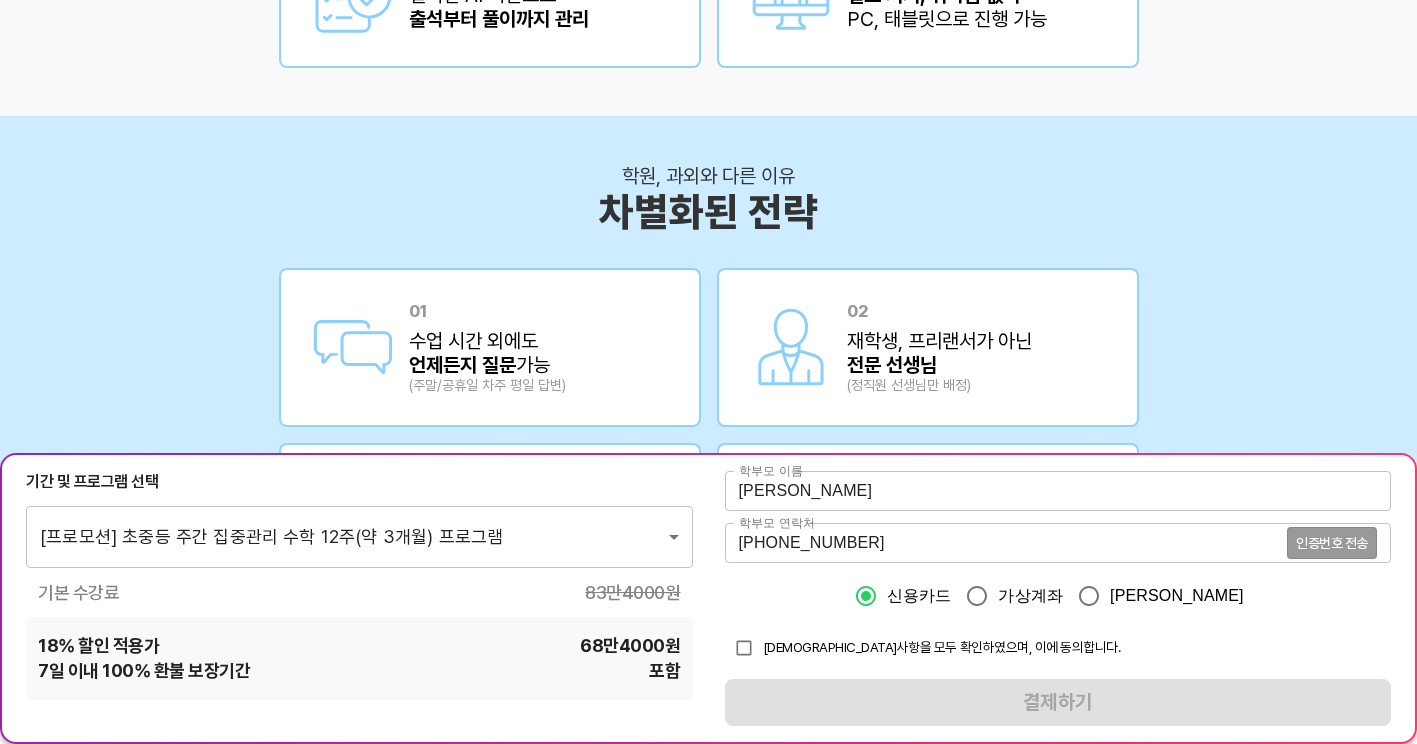 scroll, scrollTop: 3233, scrollLeft: 0, axis: vertical 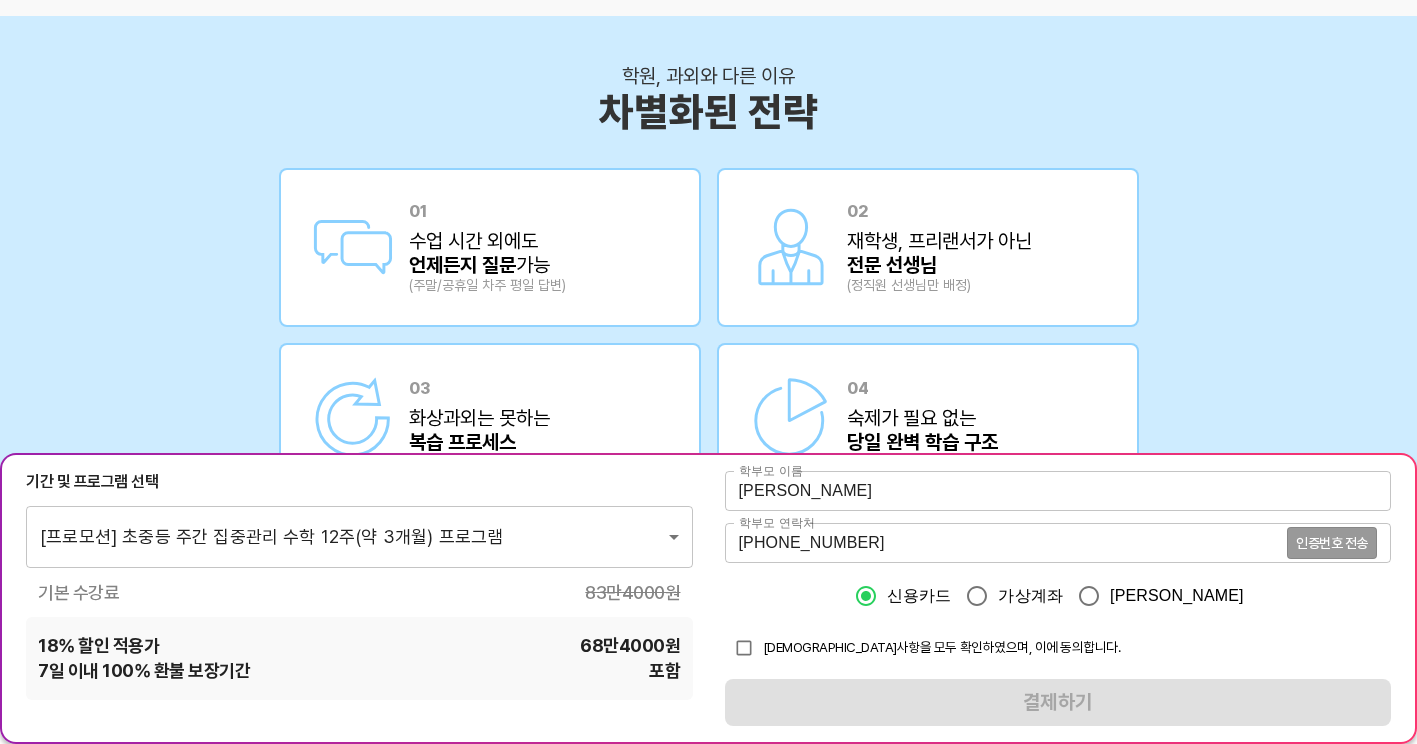 click on "유의사항을 모두 확인하였으며, 이에 동의합니다." at bounding box center [942, 647] 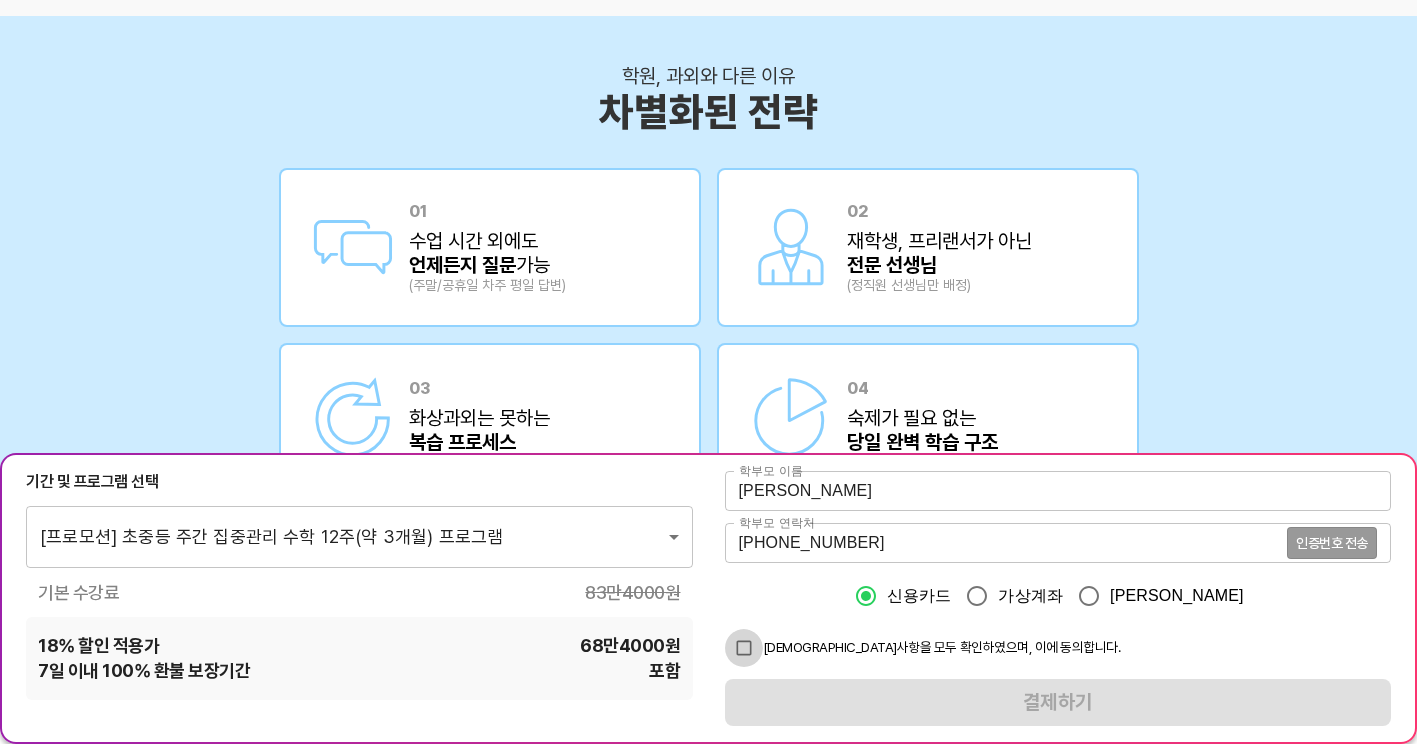 click at bounding box center (744, 648) 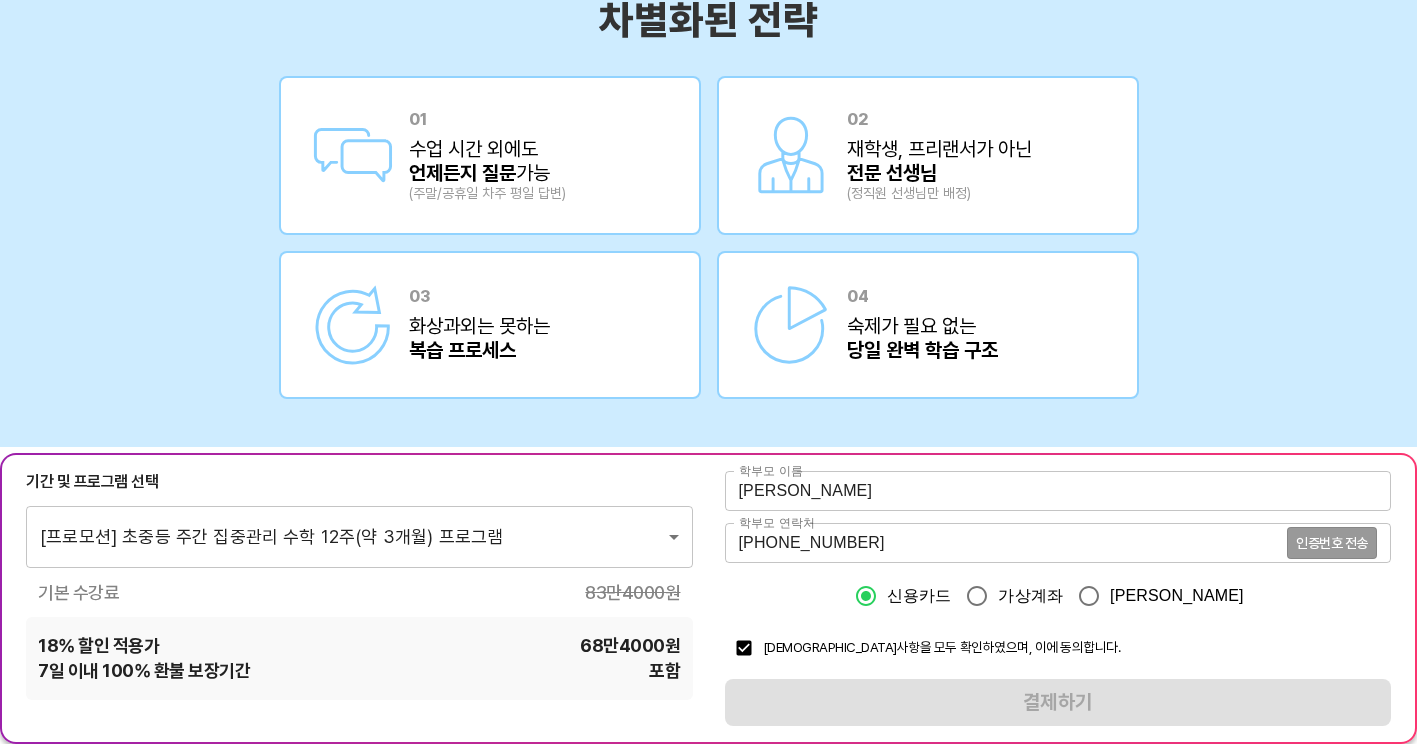 scroll, scrollTop: 3533, scrollLeft: 0, axis: vertical 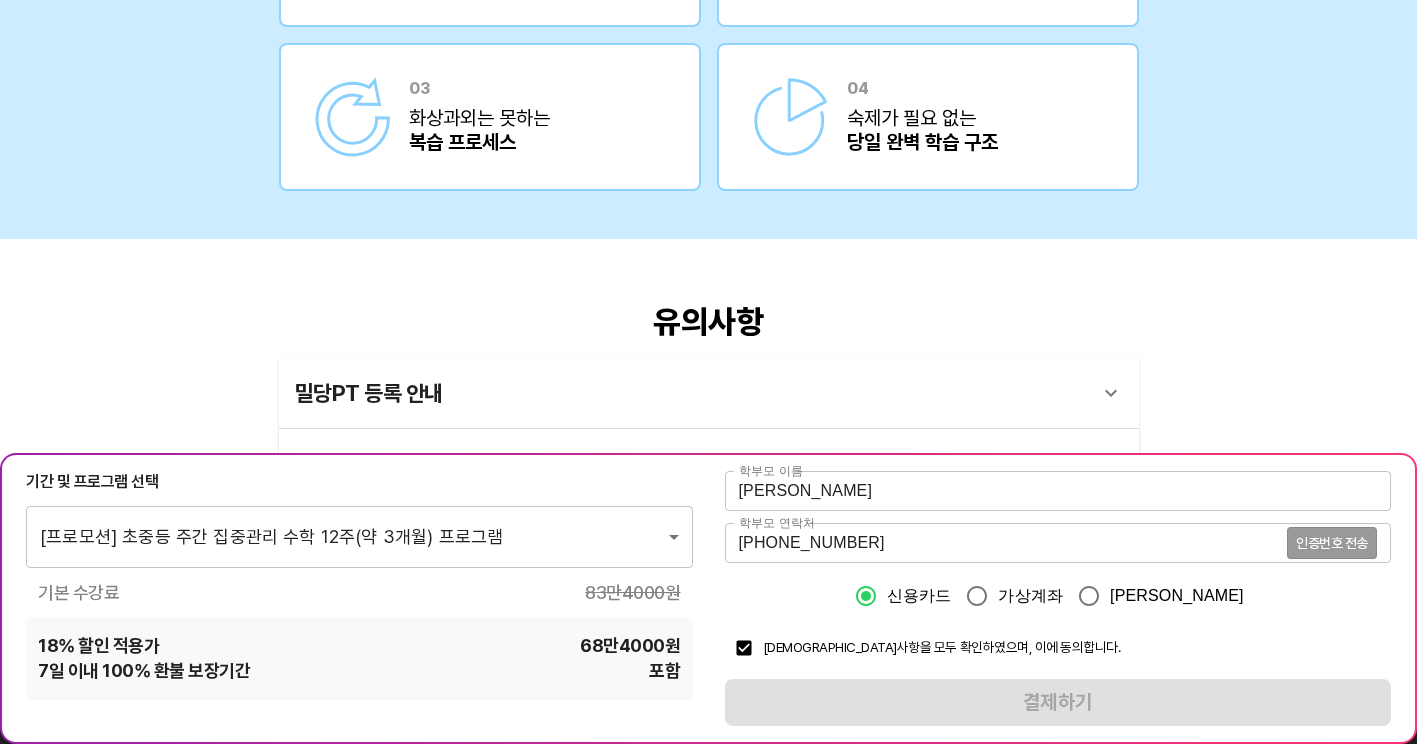 click on "010-9470-2208 인증번호 전송 학부모 연락처" at bounding box center (1058, 543) 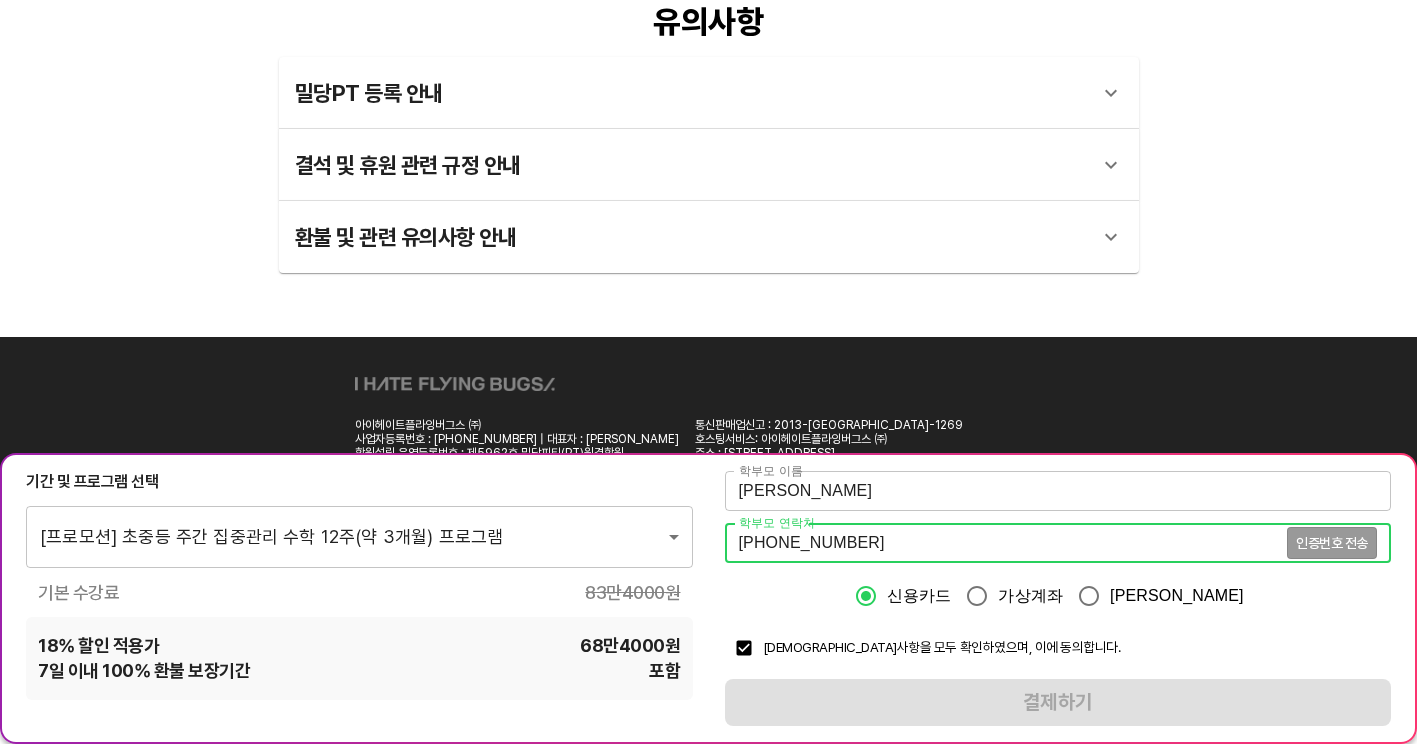 scroll, scrollTop: 3933, scrollLeft: 0, axis: vertical 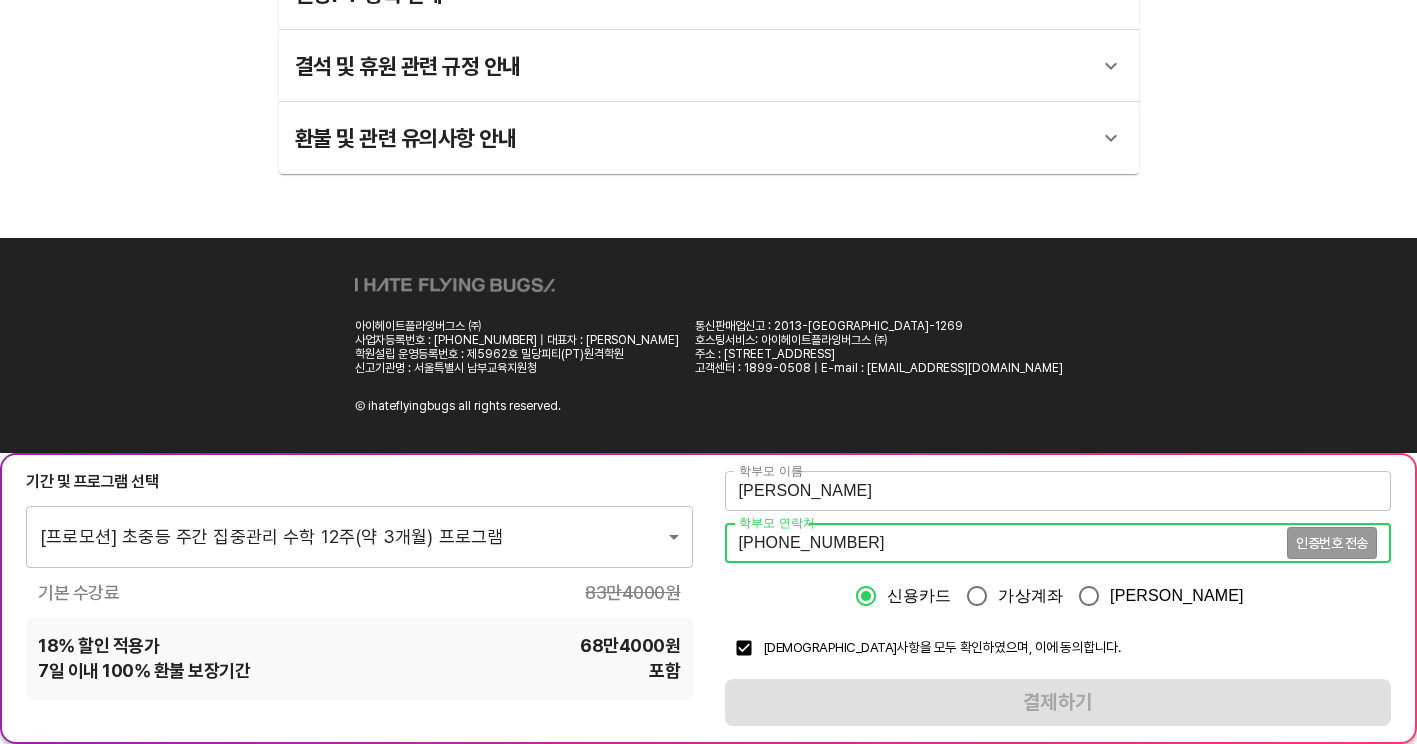 click on "학부모 이름 김기현 학부모 이름 학부모 연락처 010-9470-2208 인증번호 전송 학부모 연락처 신용카드 가상계좌 카카오페이 유의사항을 모두 확인하였으며, 이에 동의합니다. 결제하기" at bounding box center (1058, 598) 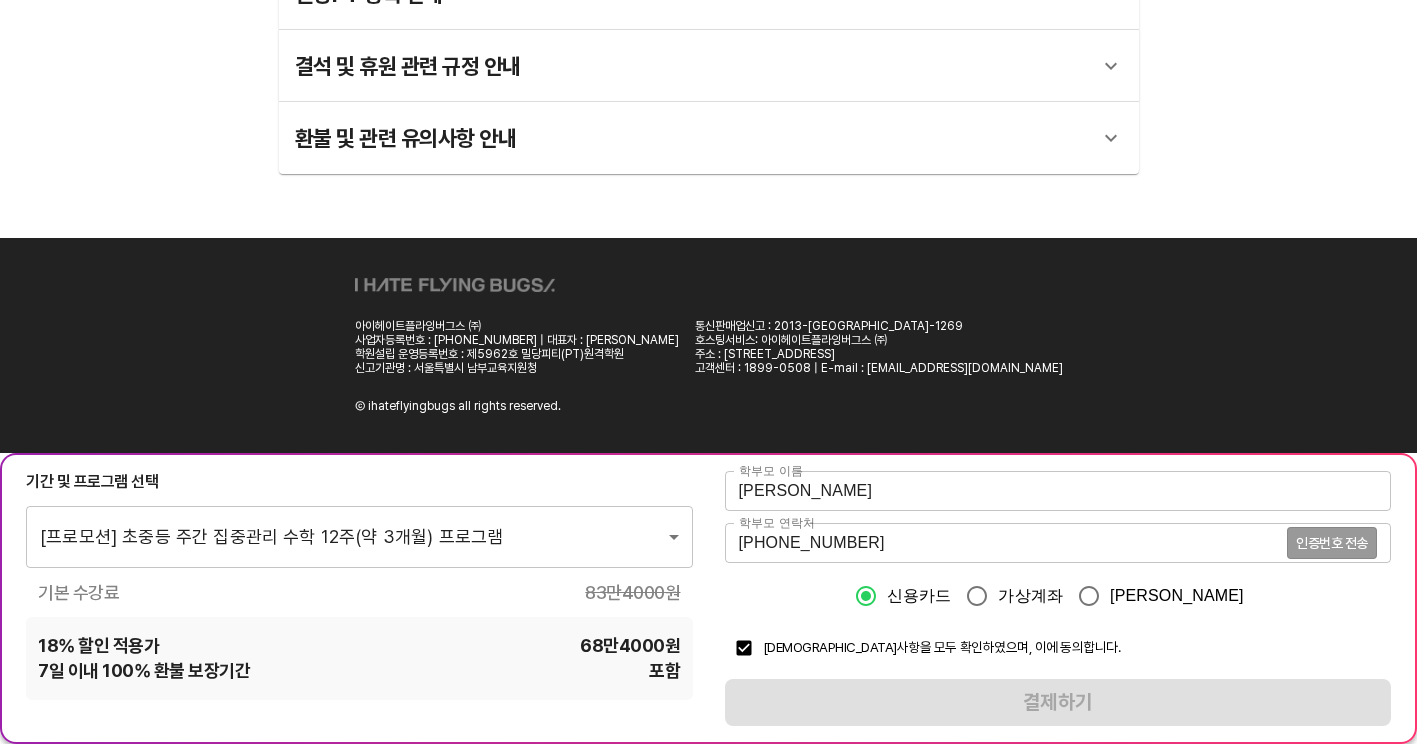 click on "학부모 이름 김기현 학부모 이름 학부모 연락처 010-9470-2208 인증번호 전송 학부모 연락처 신용카드 가상계좌 카카오페이 유의사항을 모두 확인하였으며, 이에 동의합니다. 결제하기" at bounding box center (1058, 598) 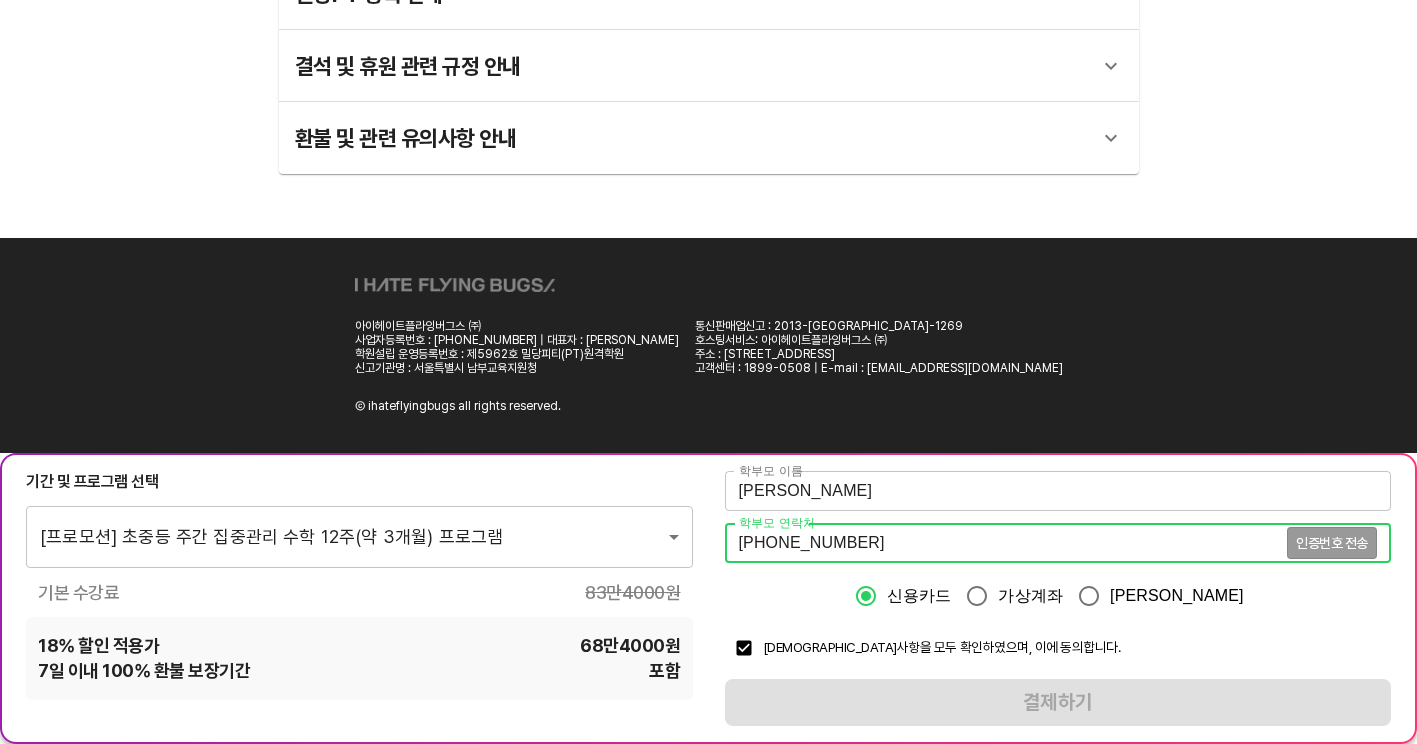 click on "010-9470-2208" at bounding box center (1006, 543) 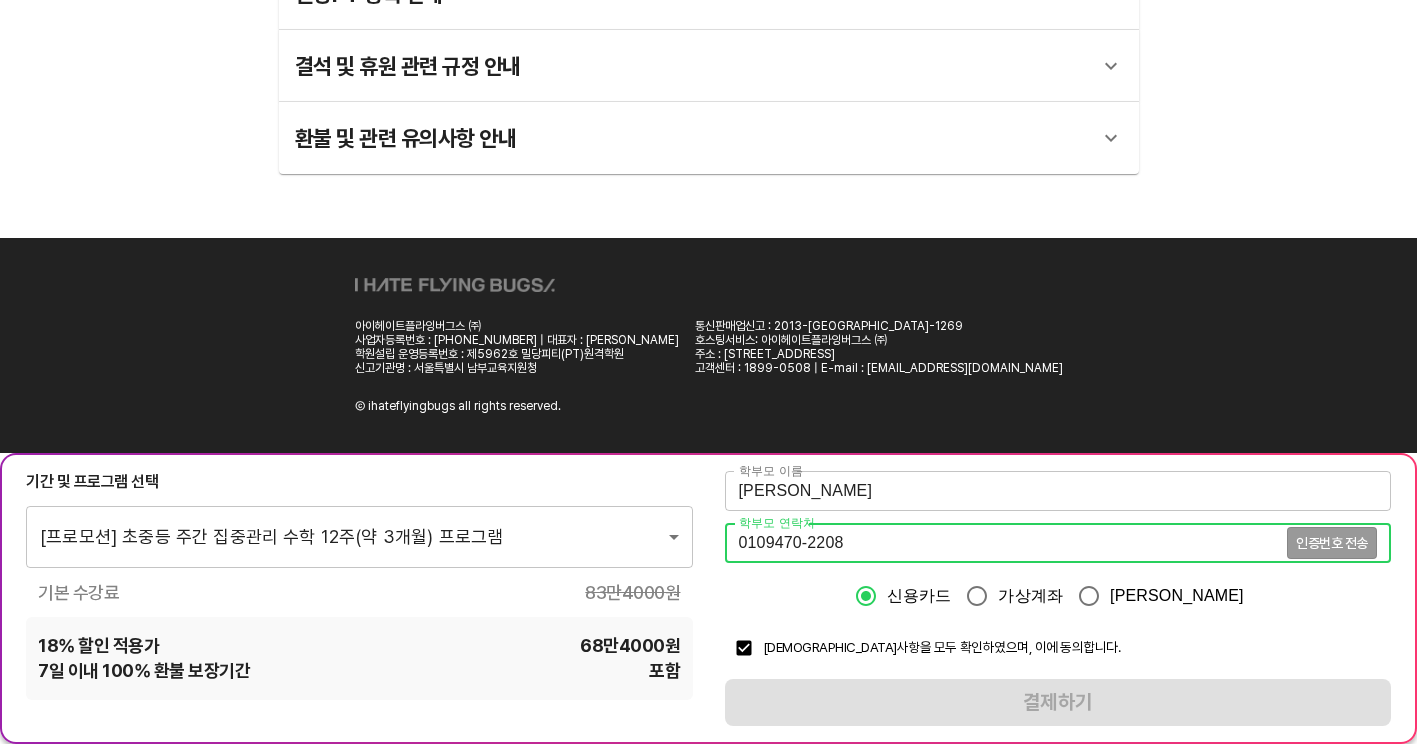 click on "0109470-2208" at bounding box center [1006, 543] 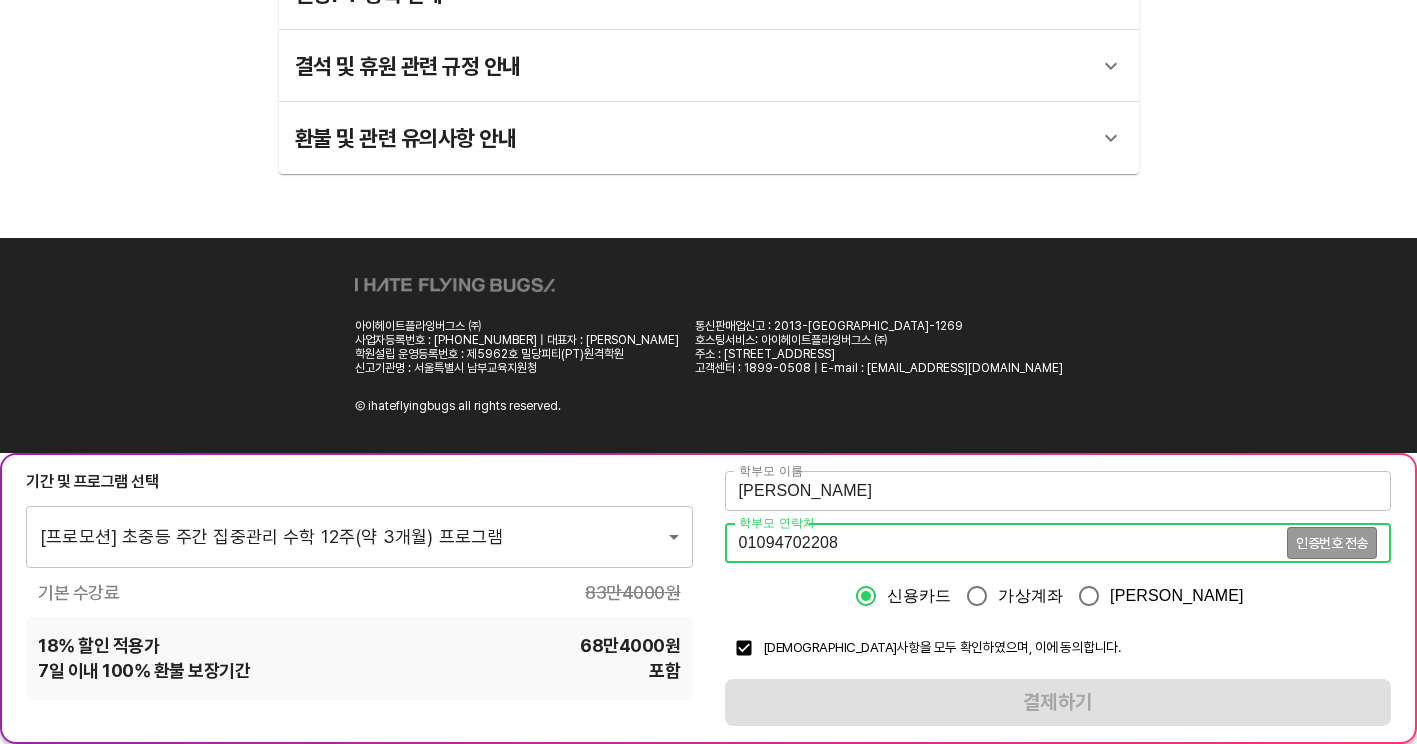 type on "01094702208" 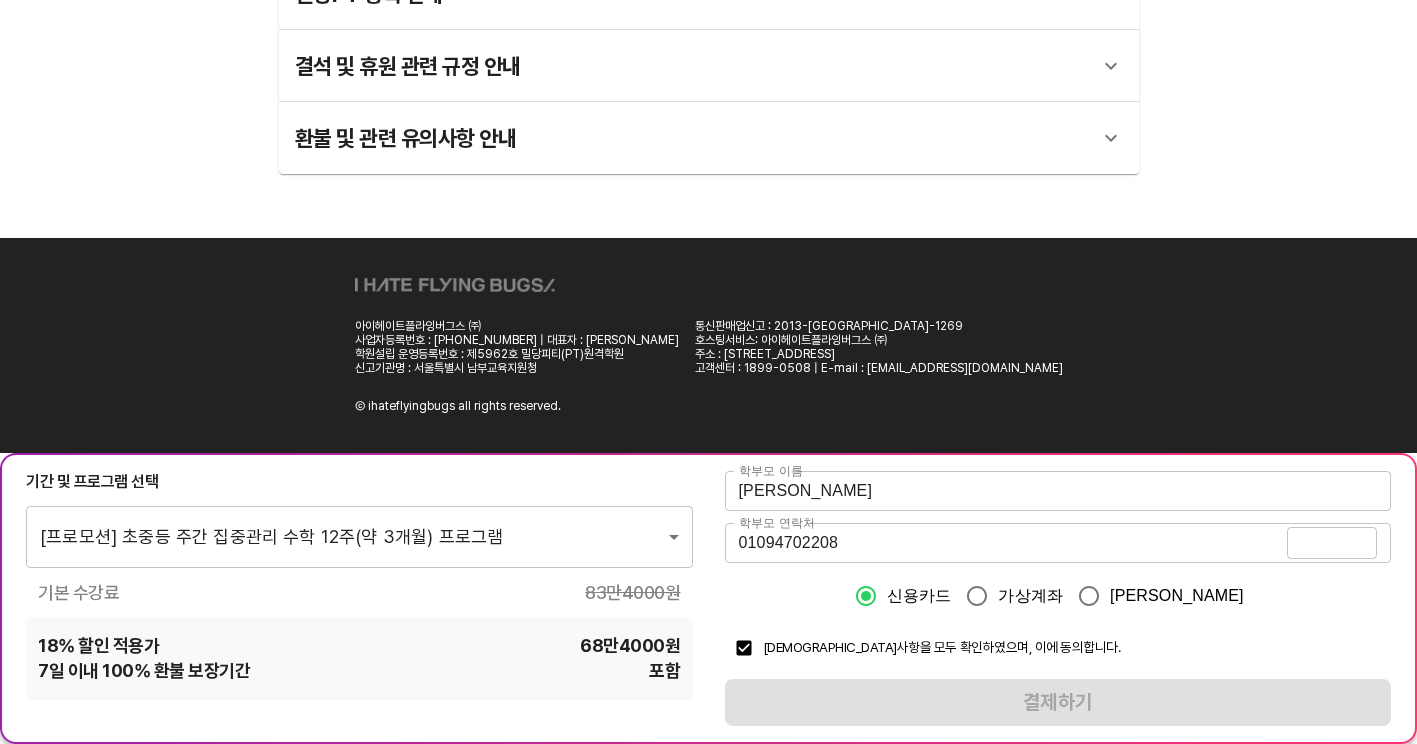 click on "인증번호 전송" at bounding box center (1332, 543) 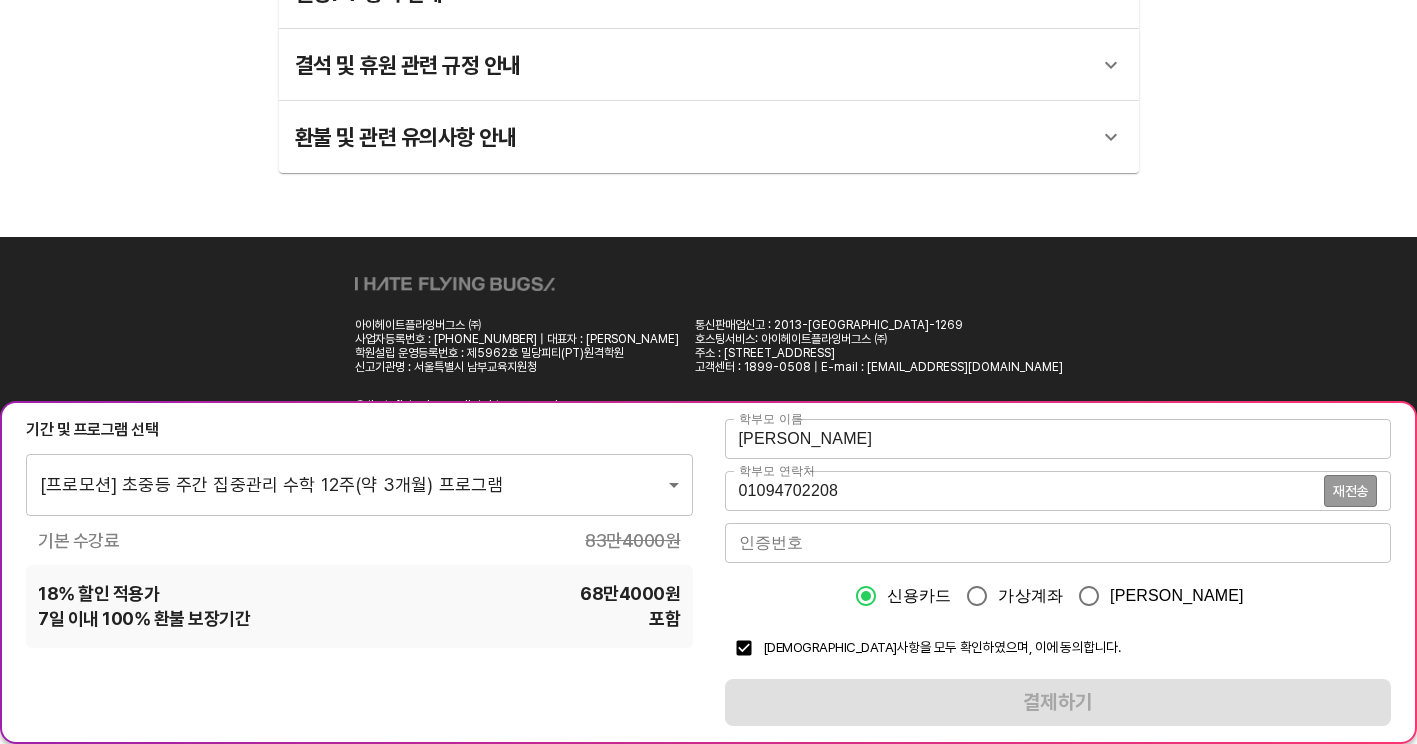 click at bounding box center [1058, 543] 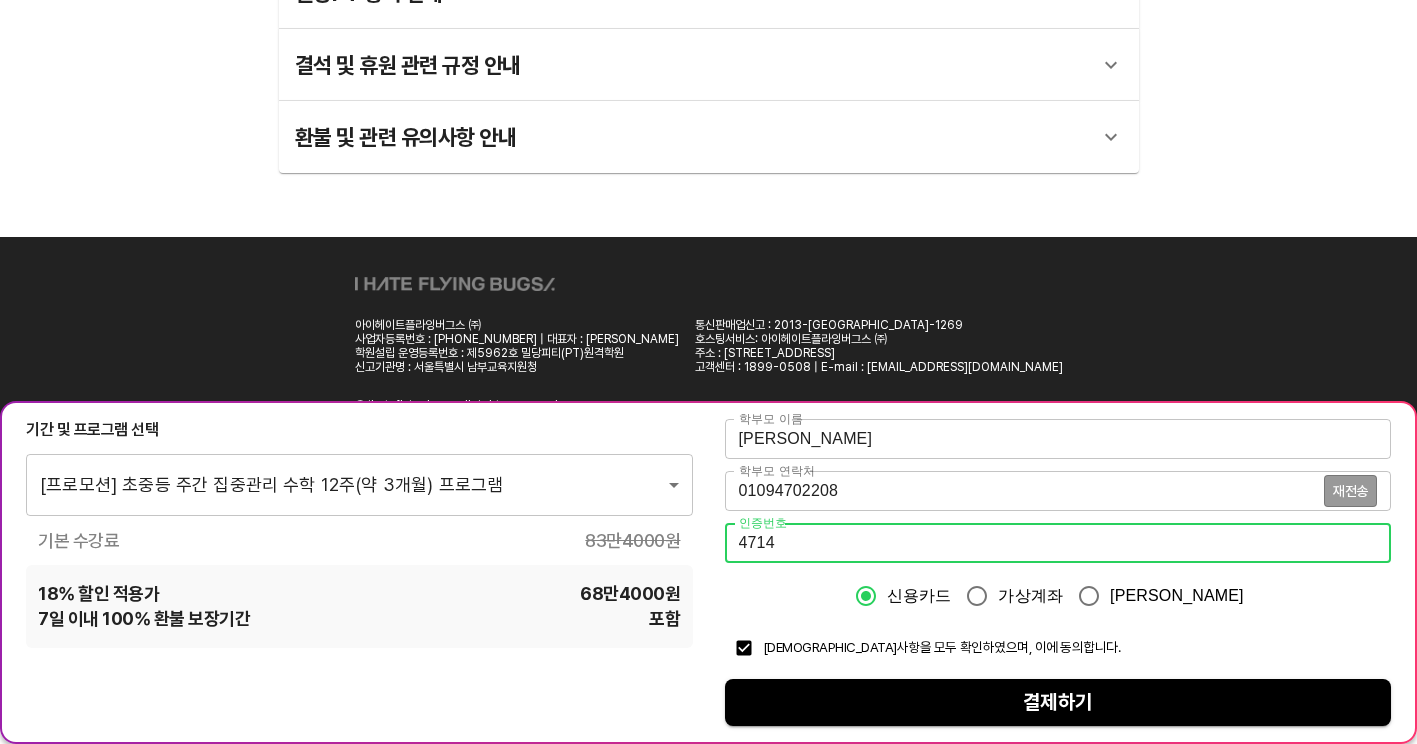 type on "4714" 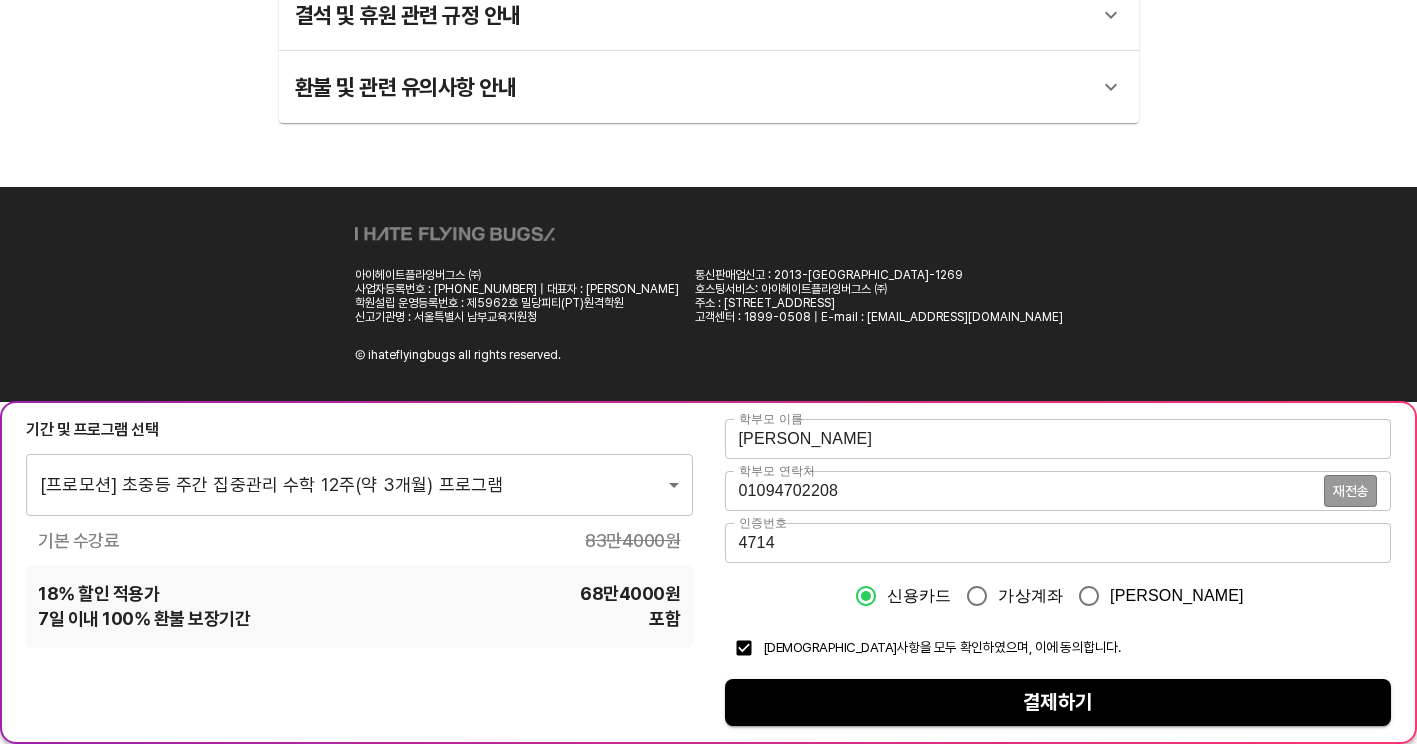 scroll, scrollTop: 3985, scrollLeft: 0, axis: vertical 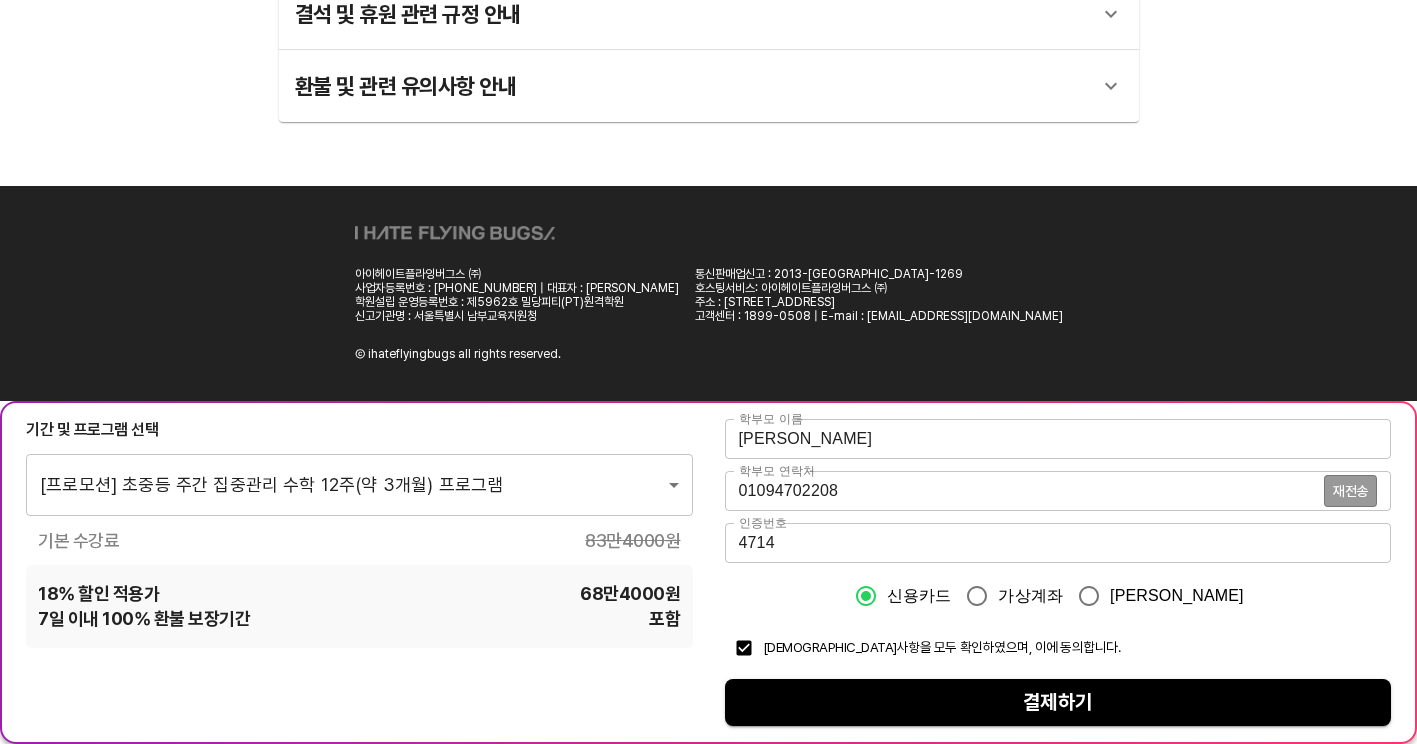 click on "결제하기" at bounding box center (1058, 702) 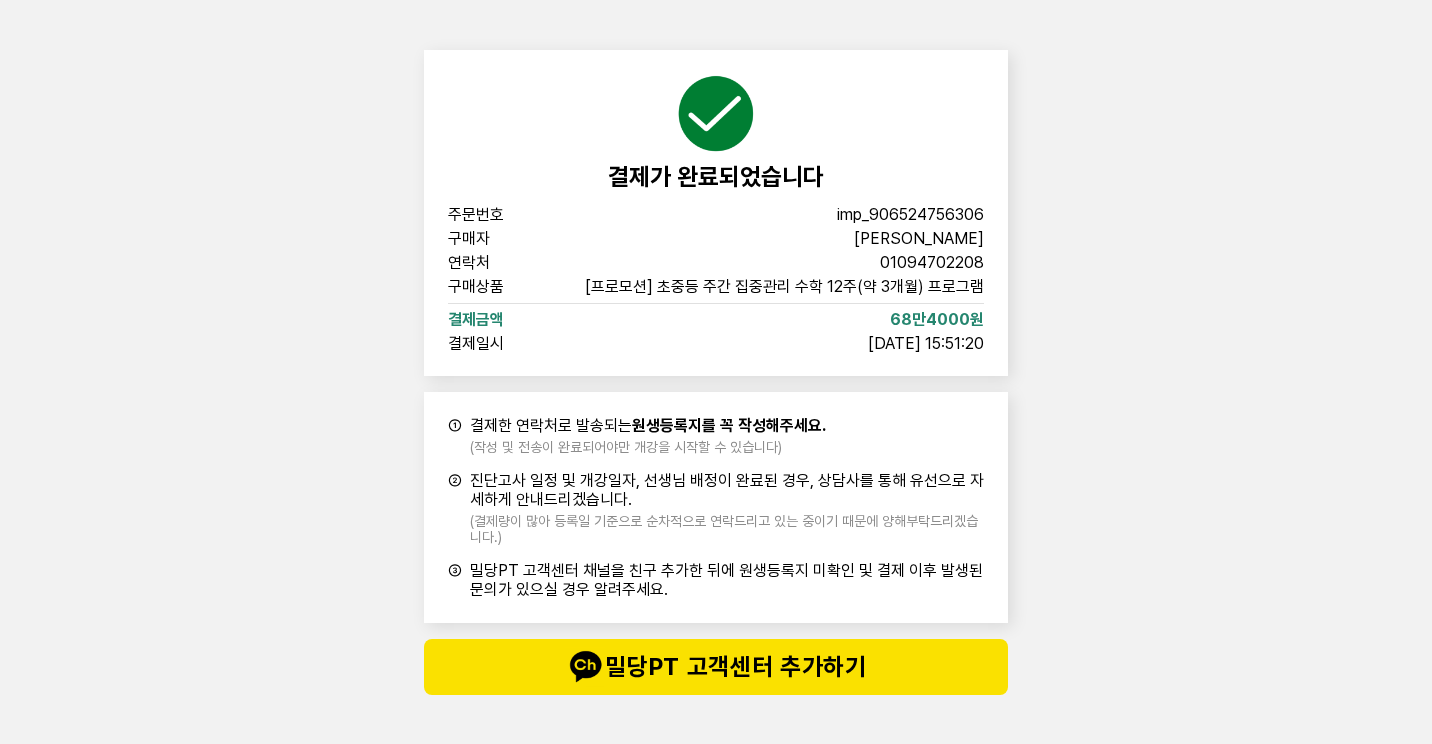 scroll, scrollTop: 0, scrollLeft: 0, axis: both 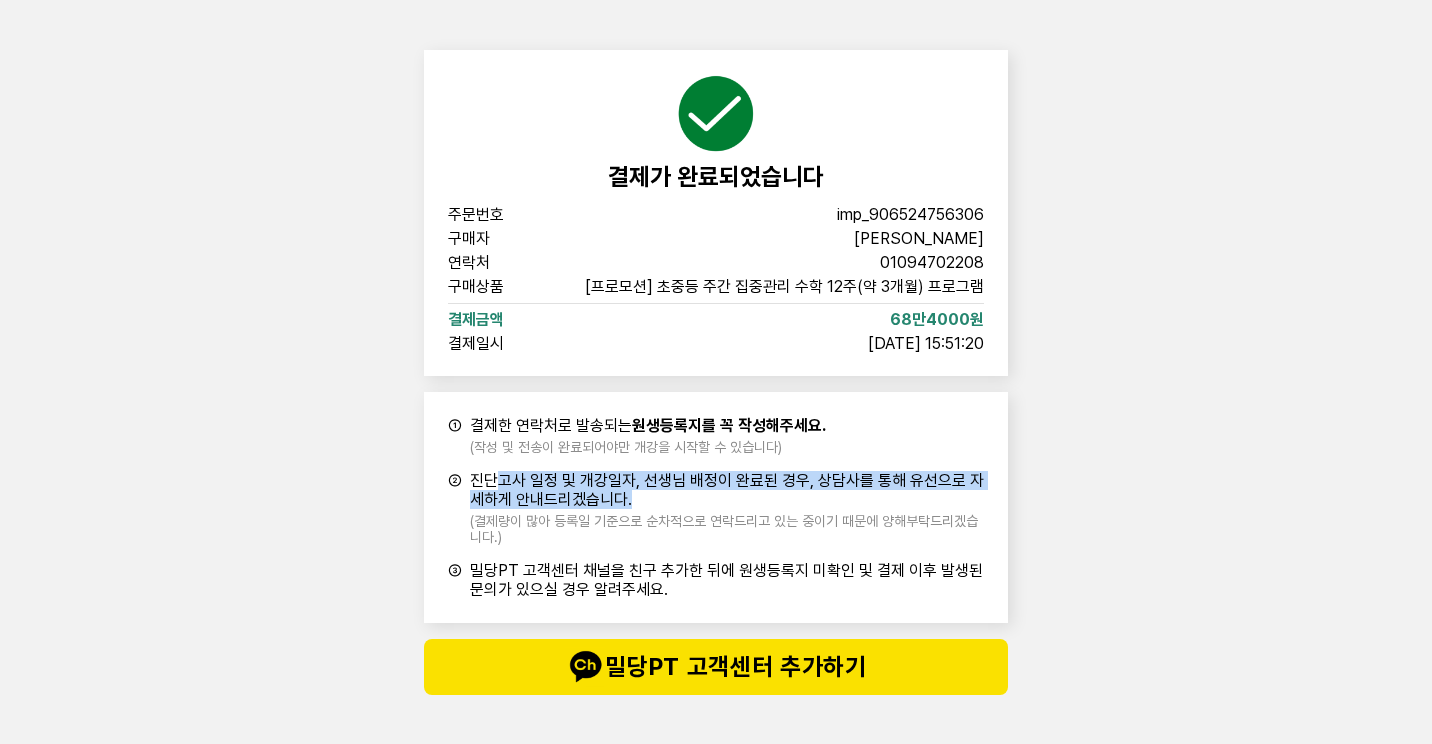 drag, startPoint x: 507, startPoint y: 479, endPoint x: 836, endPoint y: 499, distance: 329.60733 